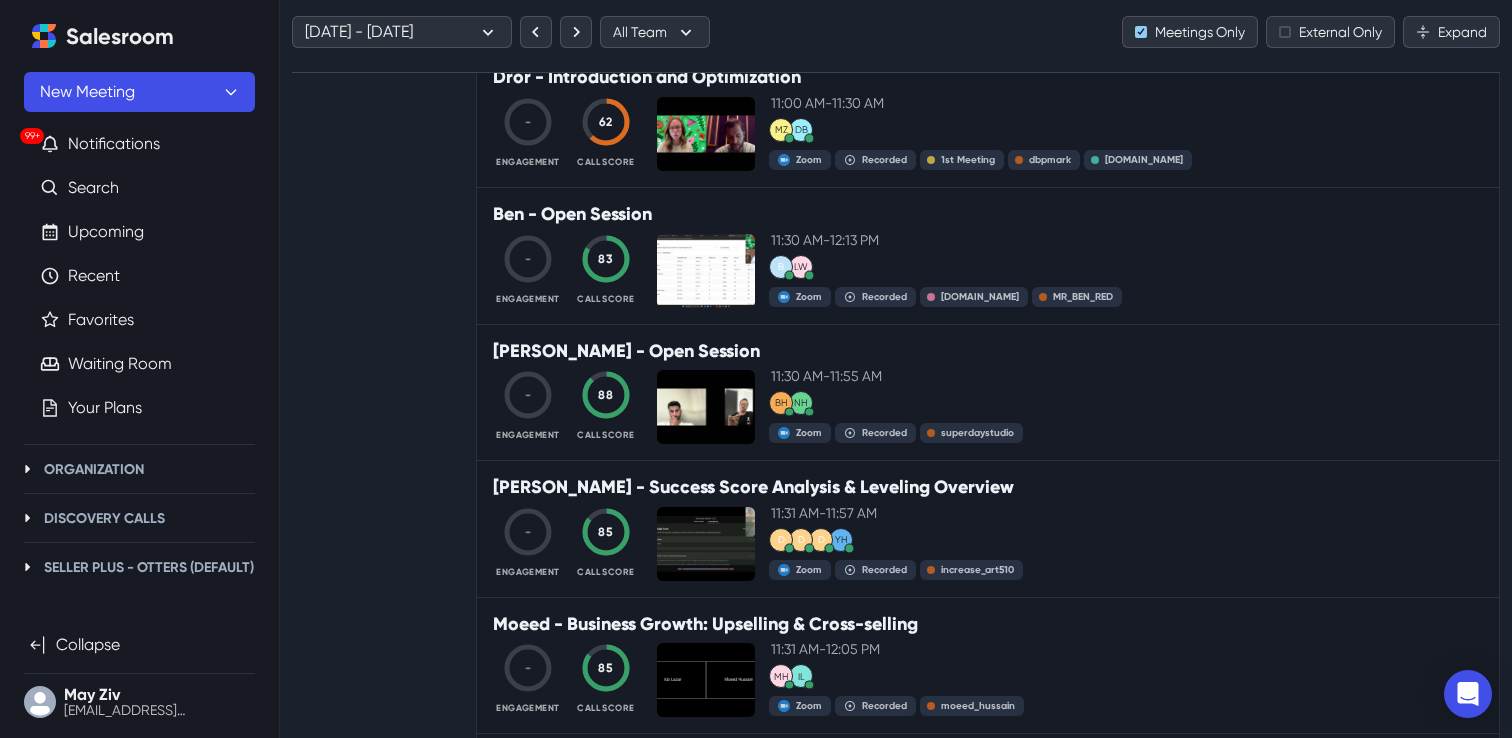 scroll, scrollTop: 831, scrollLeft: 0, axis: vertical 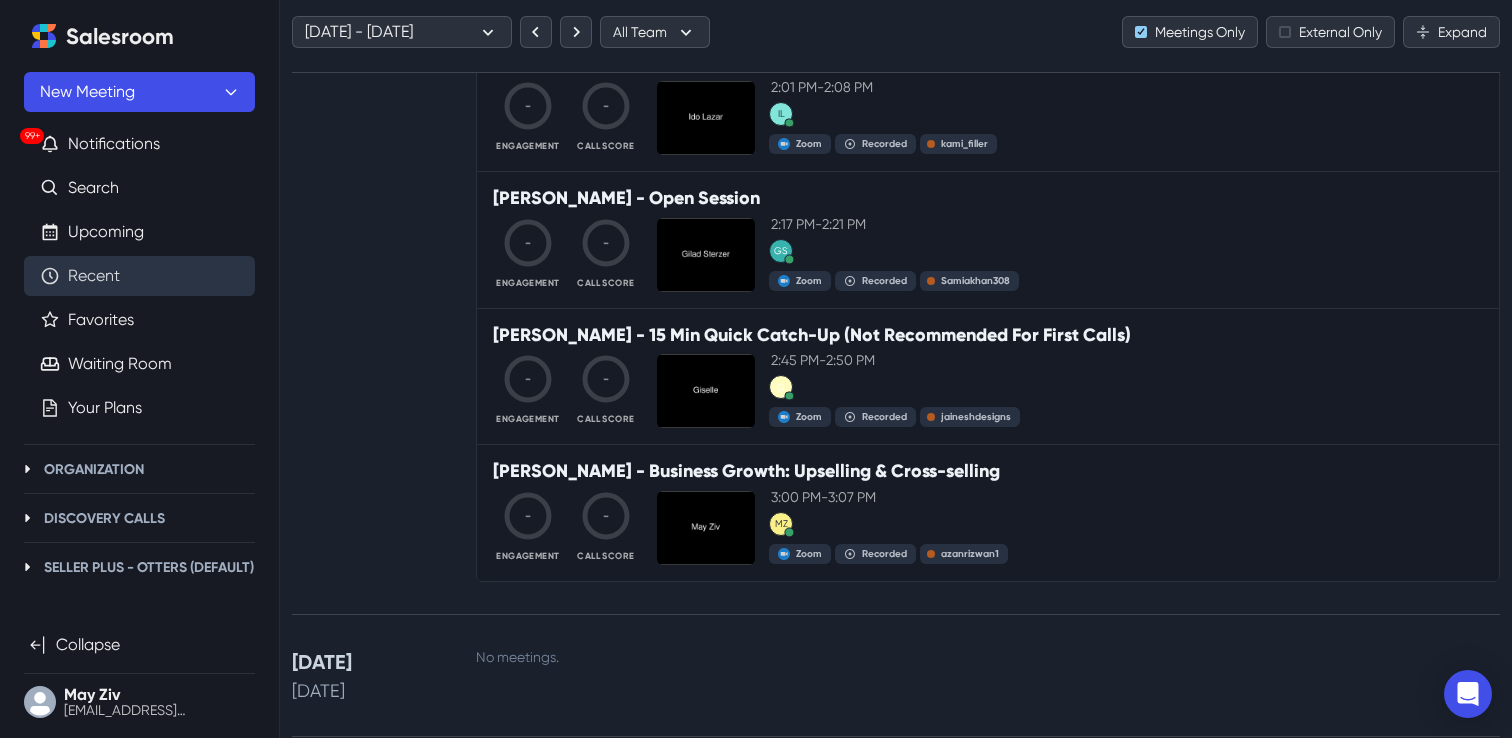click on "Recent" at bounding box center (94, 276) 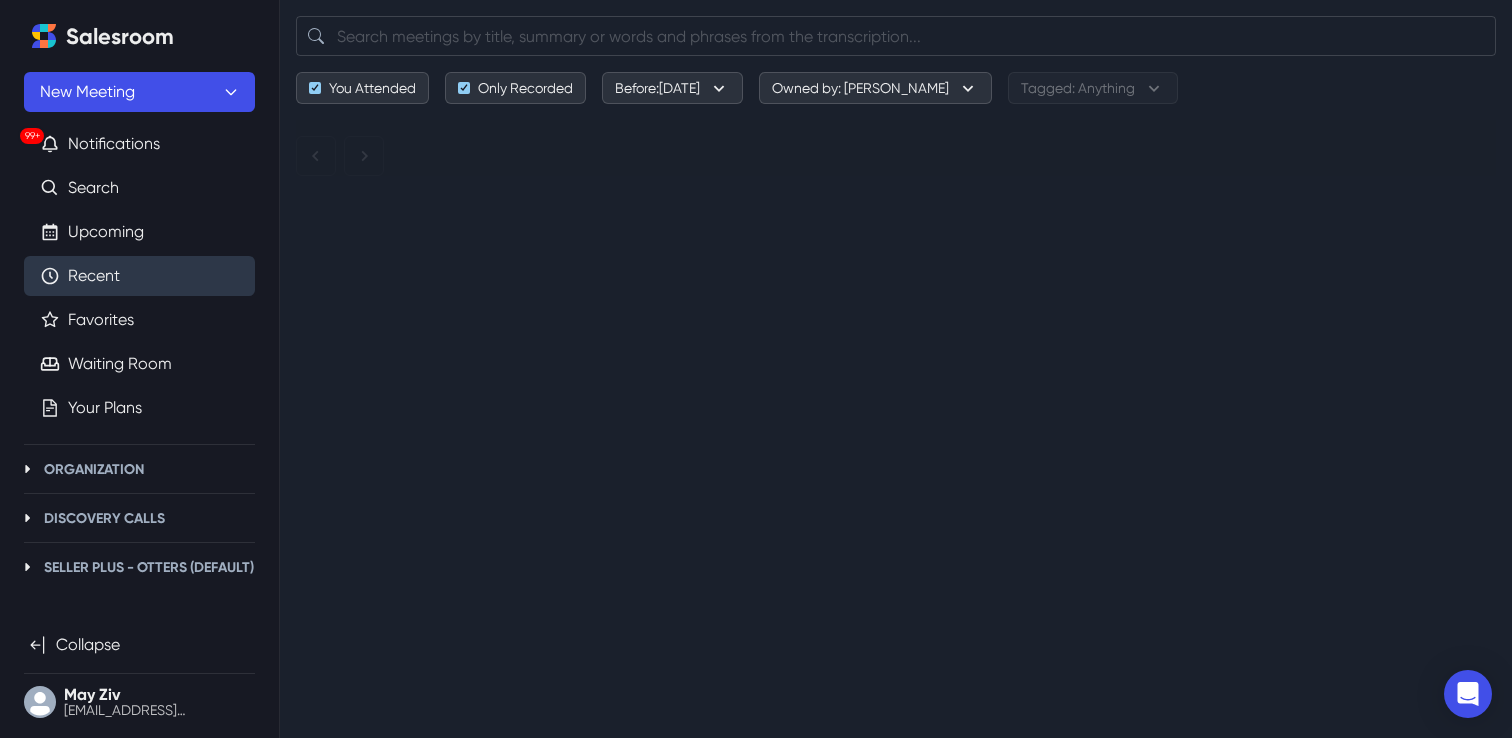 scroll, scrollTop: 0, scrollLeft: 0, axis: both 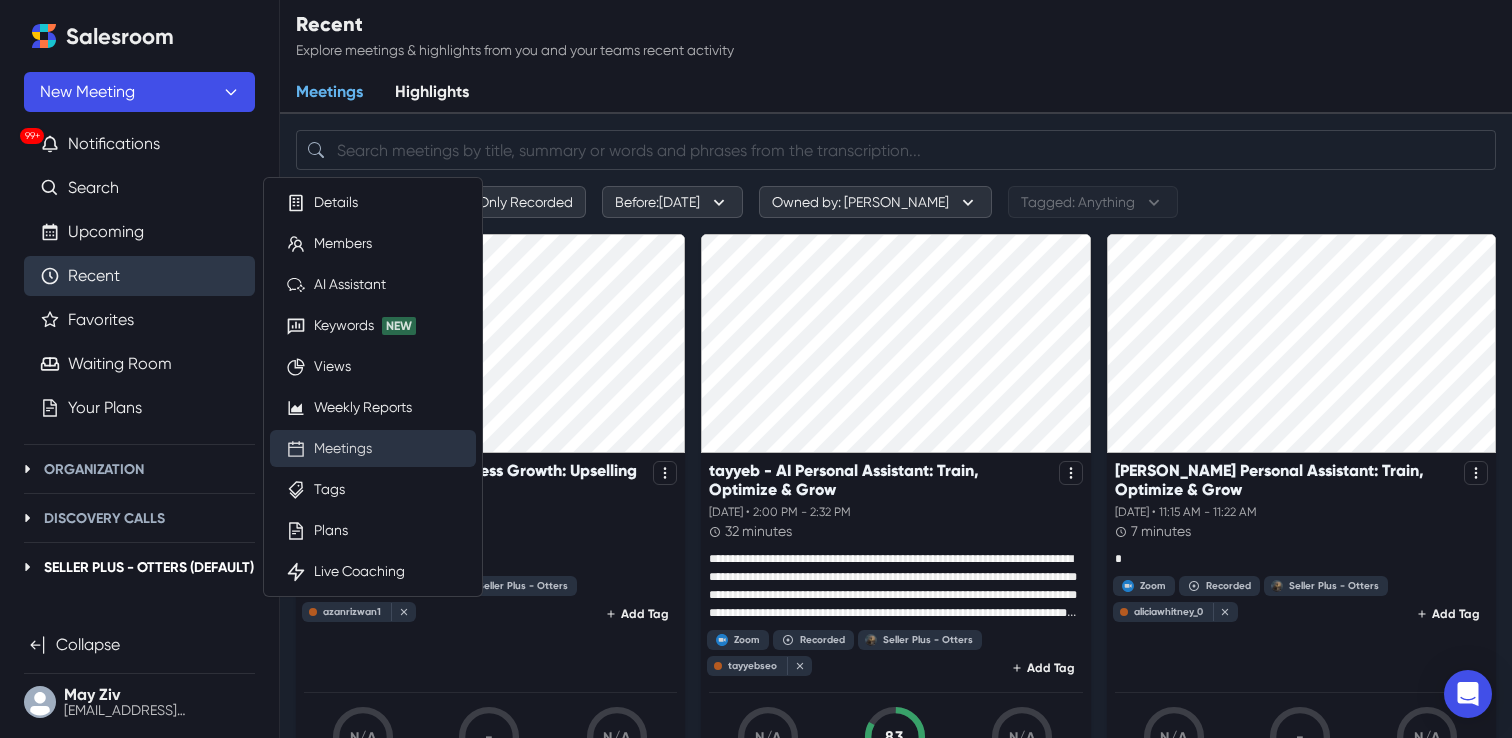 click on "Meetings" at bounding box center [343, 448] 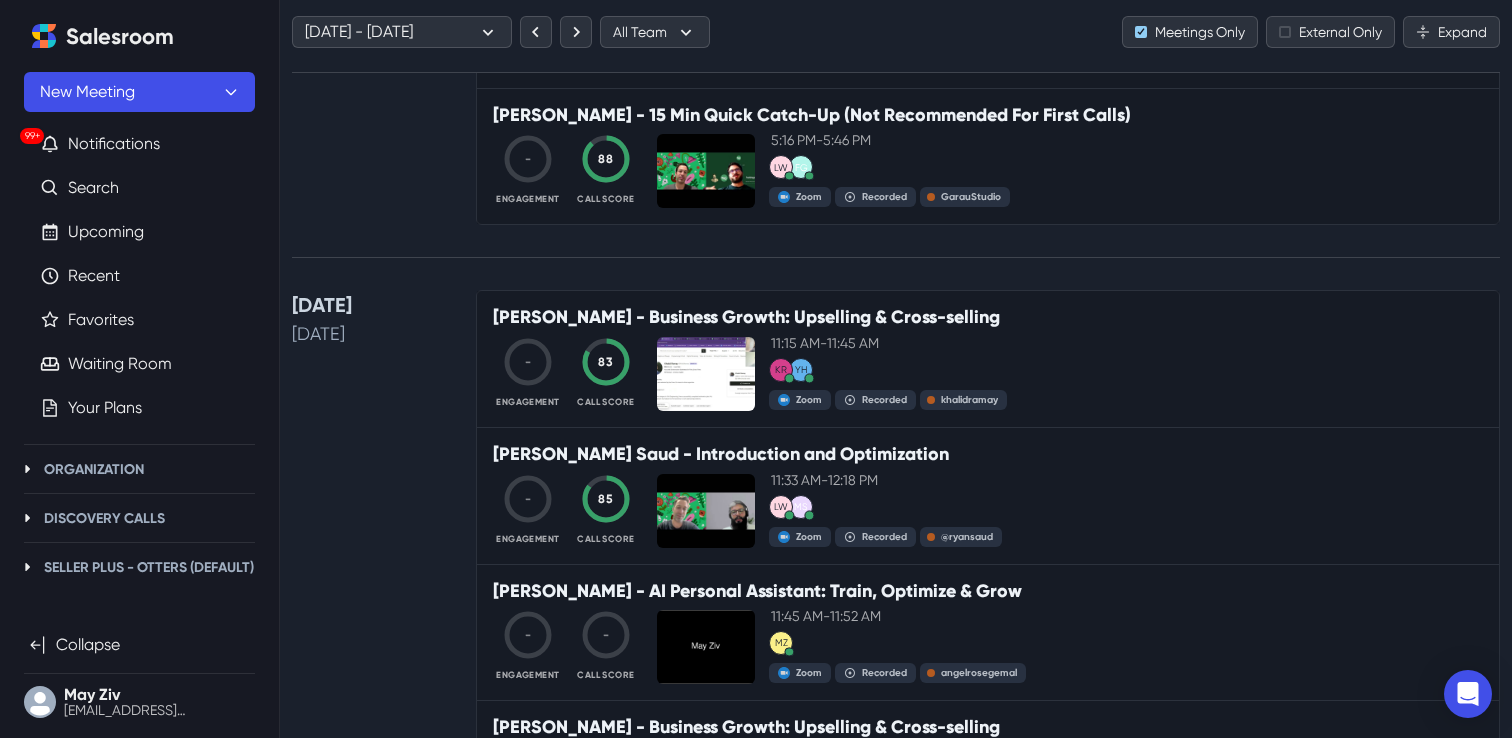 scroll, scrollTop: 2805, scrollLeft: 0, axis: vertical 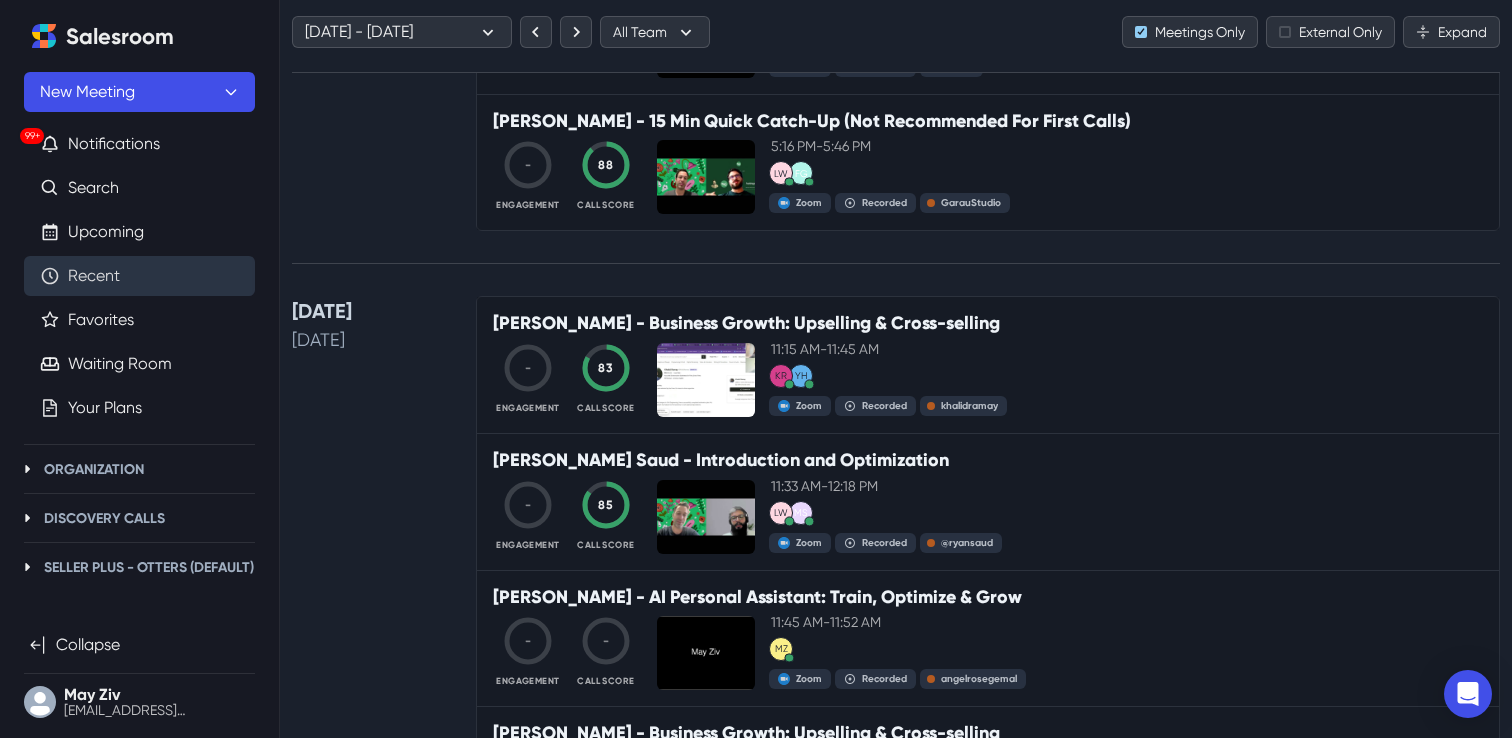 click on "Recent" at bounding box center (94, 276) 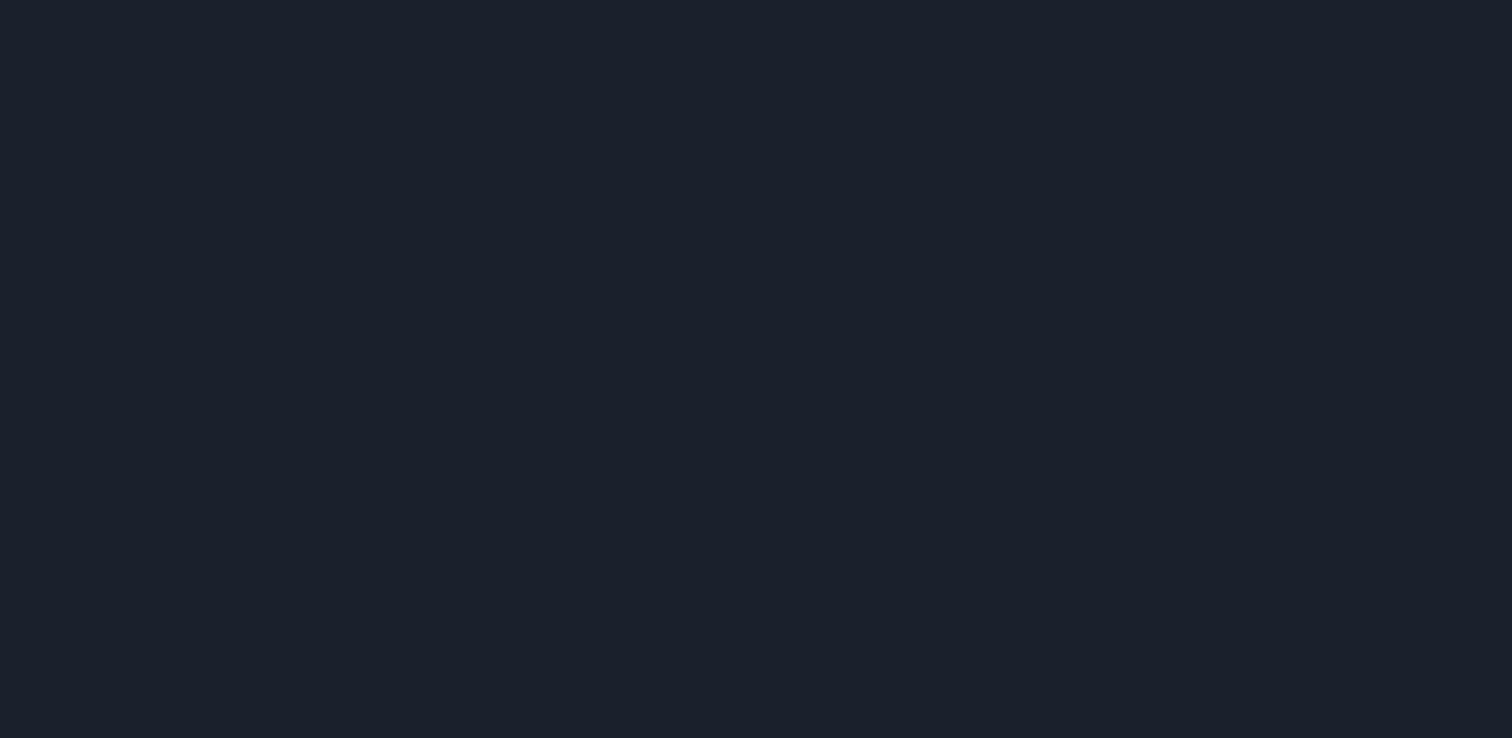 scroll, scrollTop: 0, scrollLeft: 0, axis: both 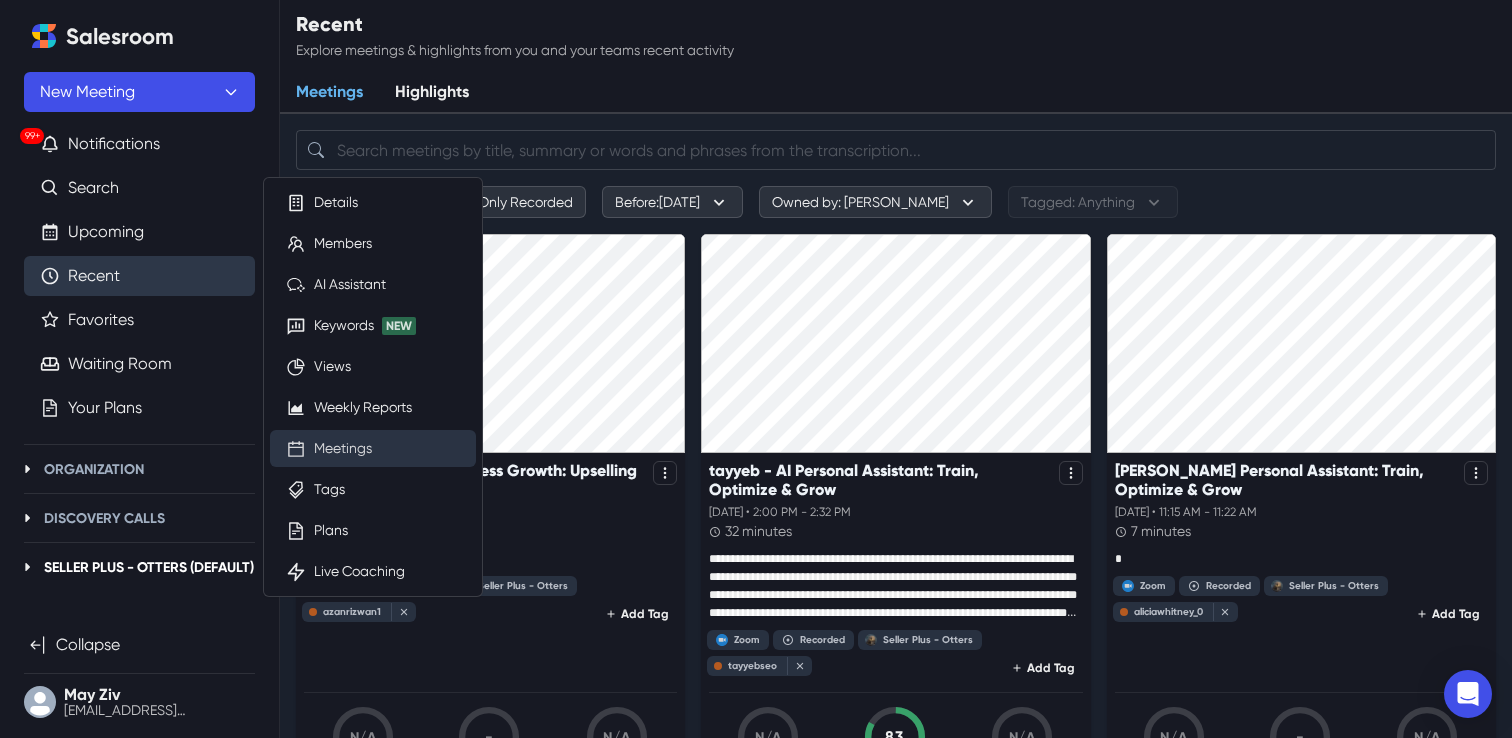 click on "Meetings" at bounding box center (343, 448) 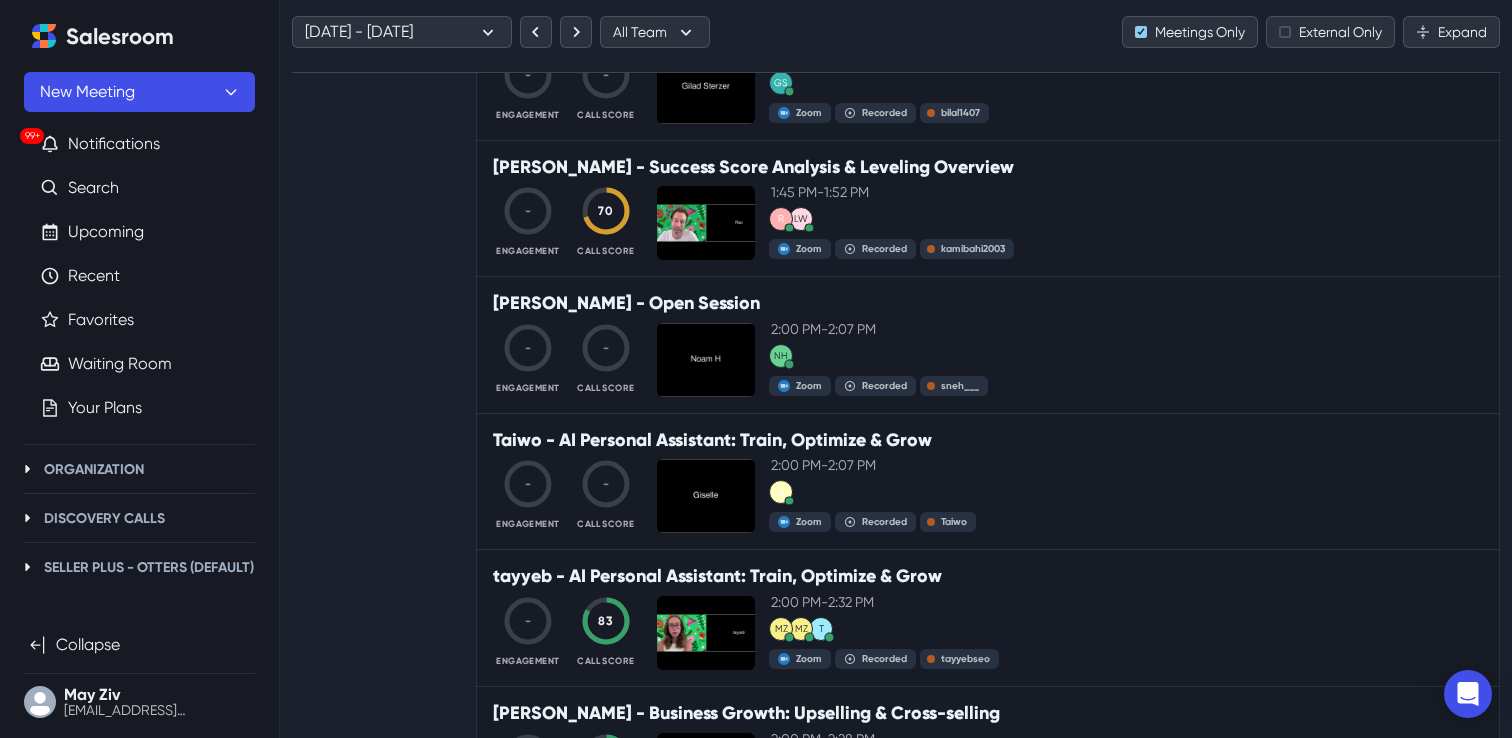 scroll, scrollTop: 6960, scrollLeft: 0, axis: vertical 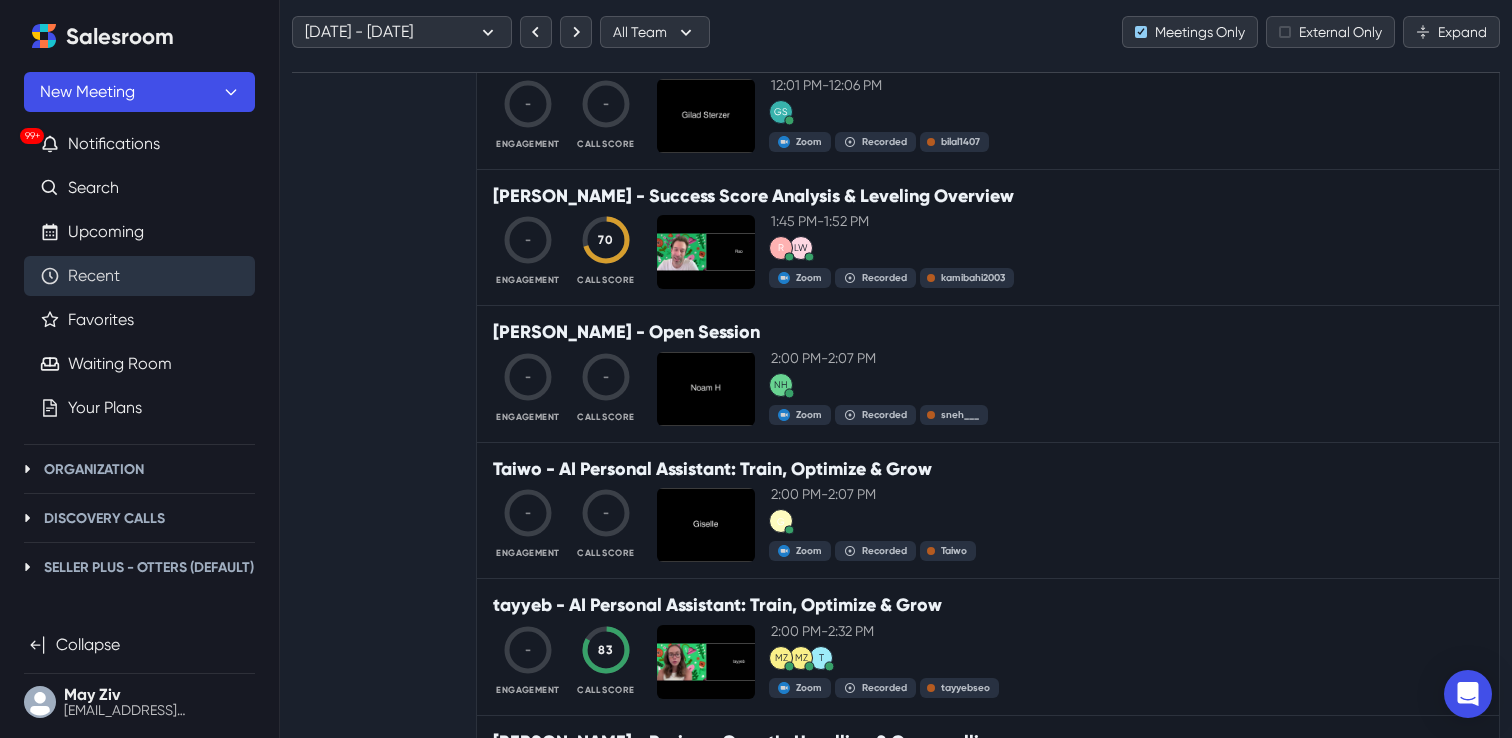 click on "Recent" at bounding box center (94, 276) 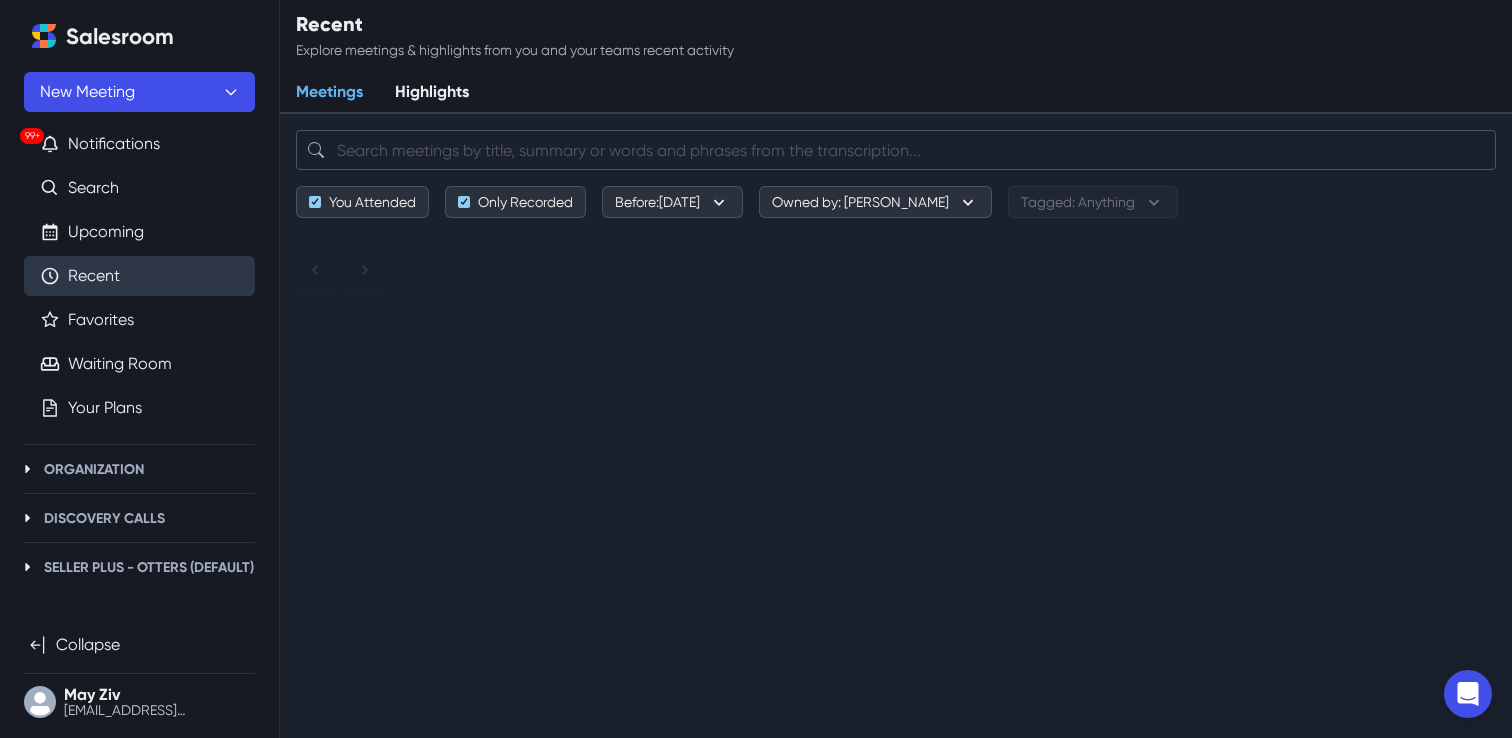click at bounding box center [896, 150] 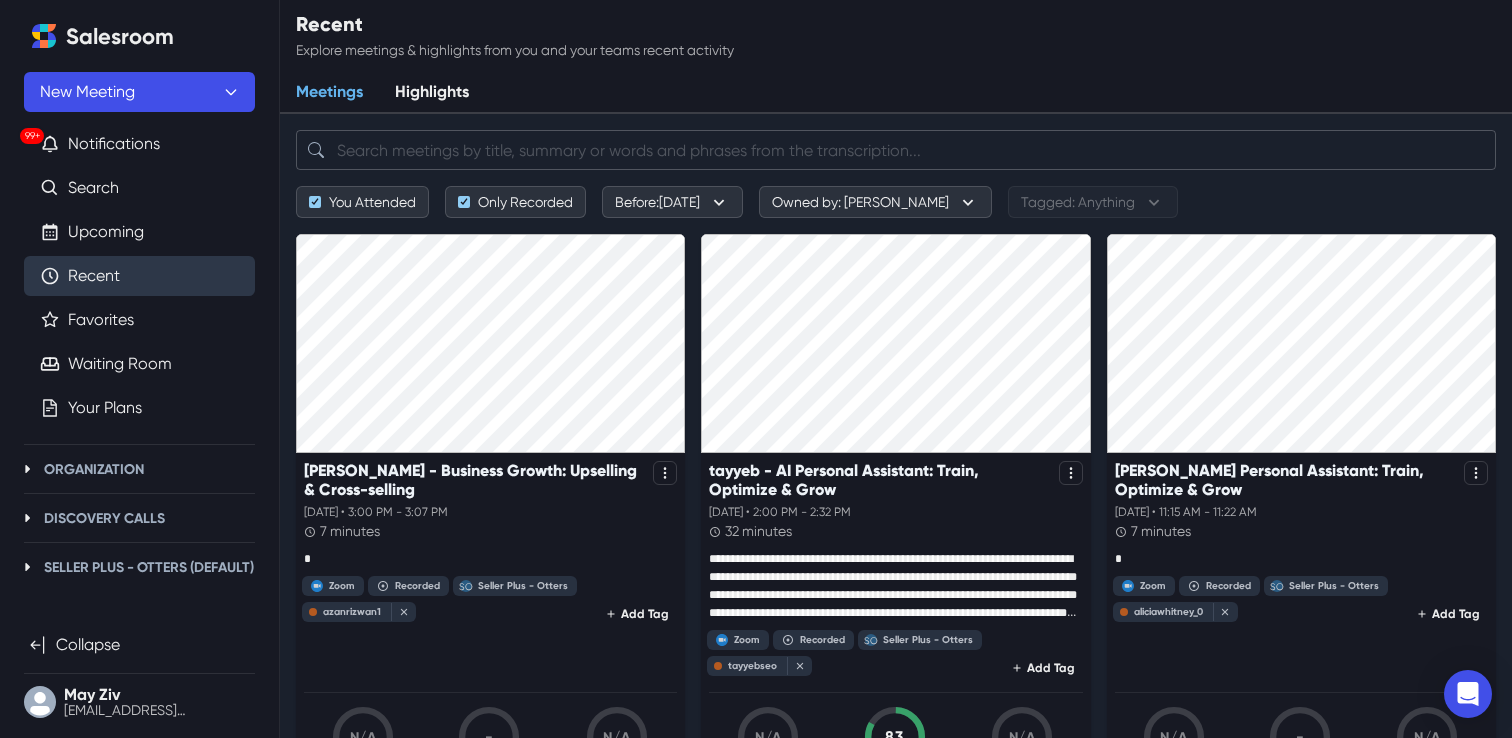 paste on "akashahmed111222333@gmail.com" 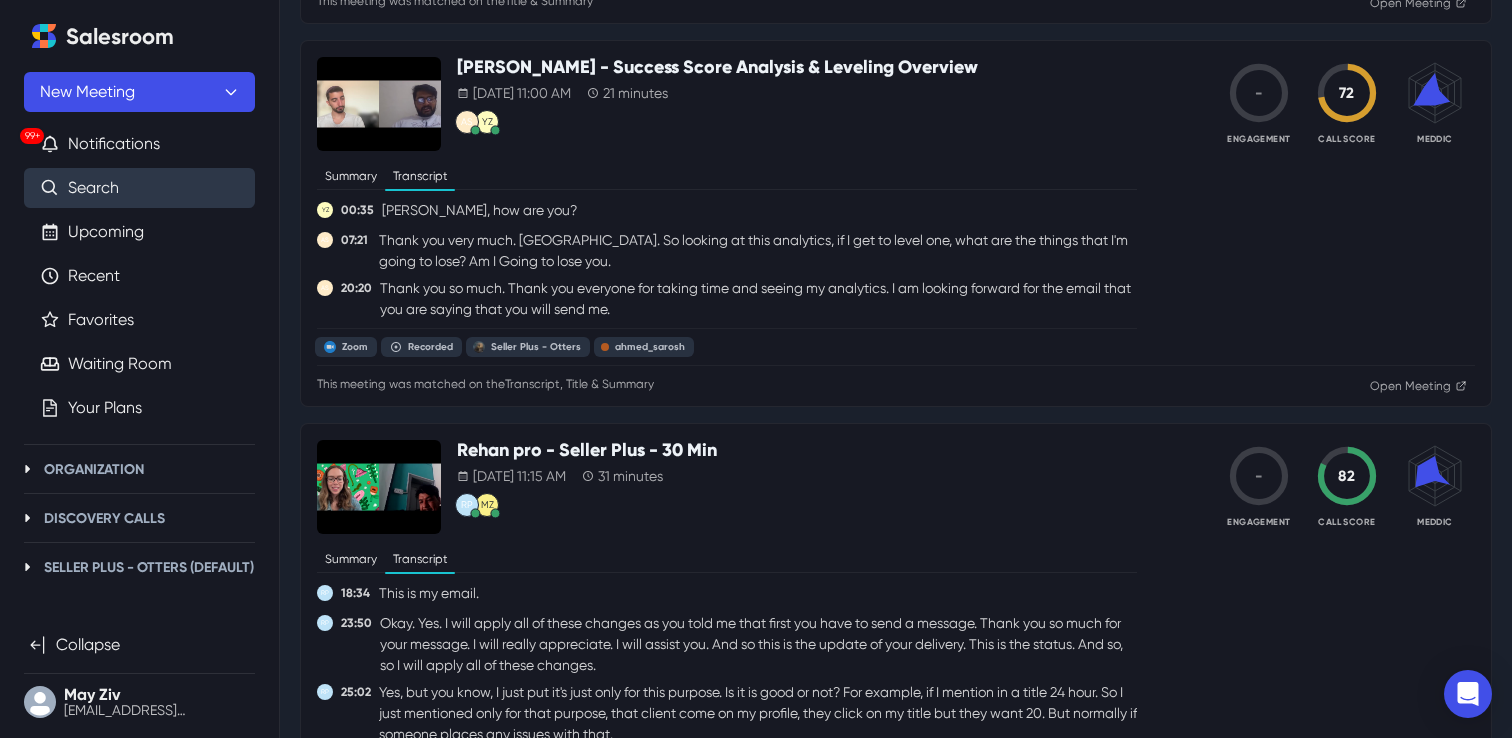 scroll, scrollTop: 0, scrollLeft: 0, axis: both 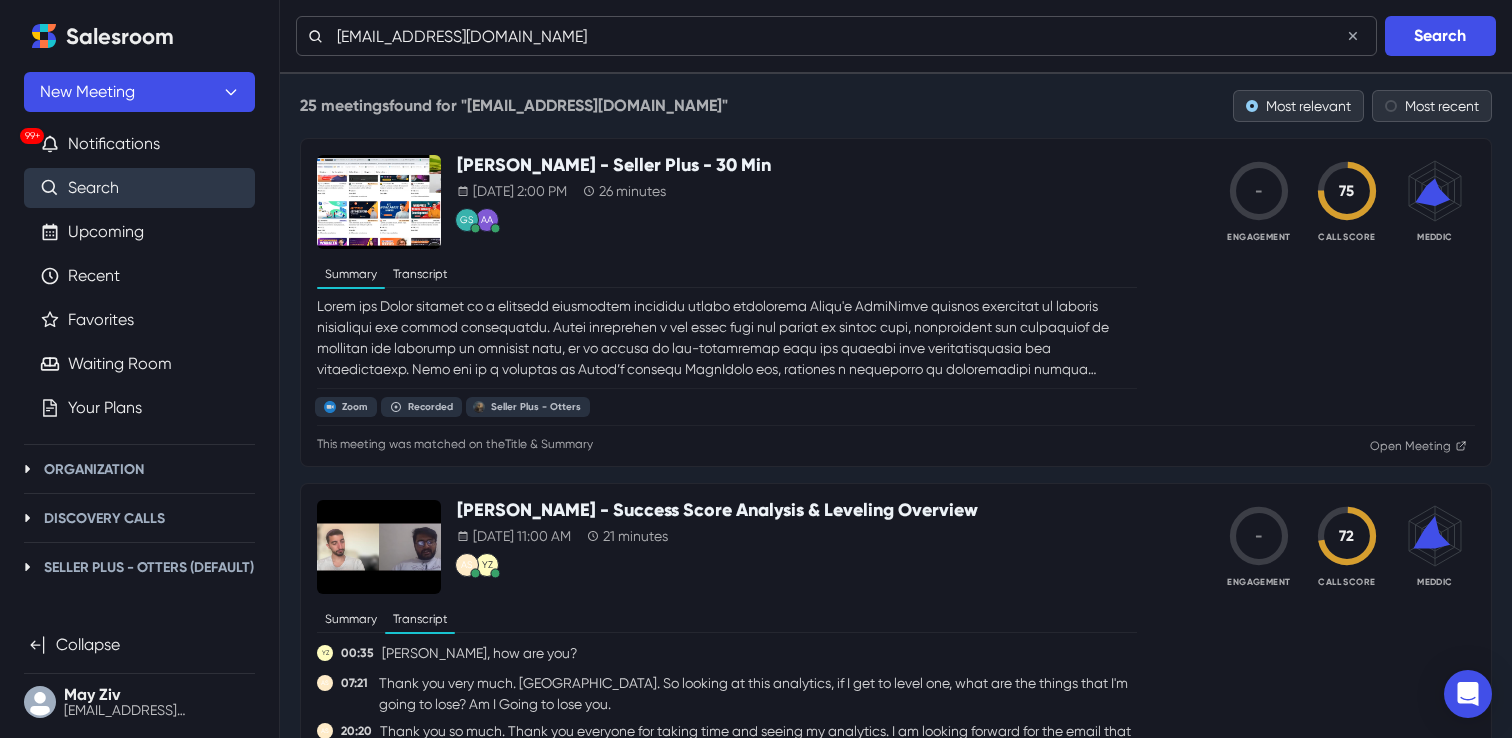 click on "akashahmed111222333@gmail.com" at bounding box center (836, 36) 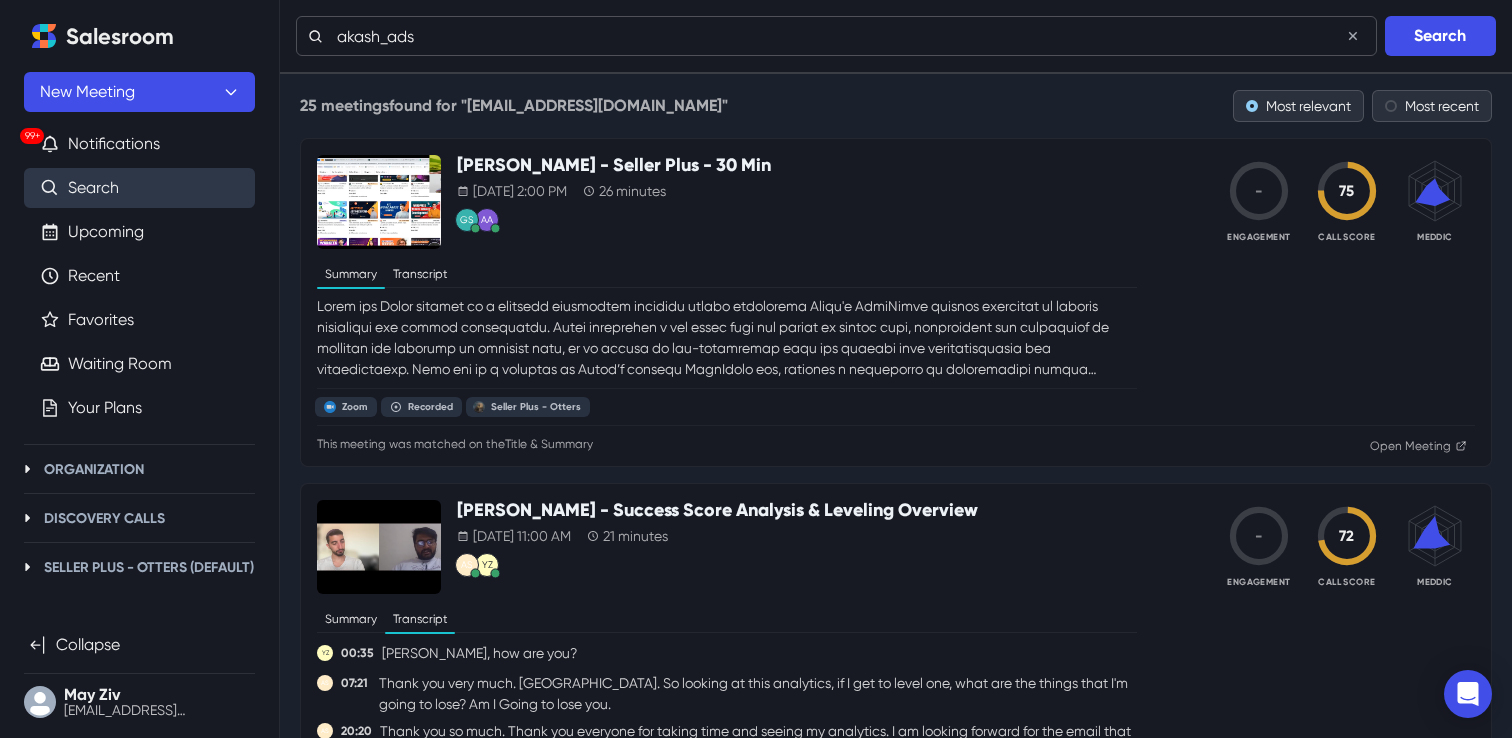 type on "akash_ads" 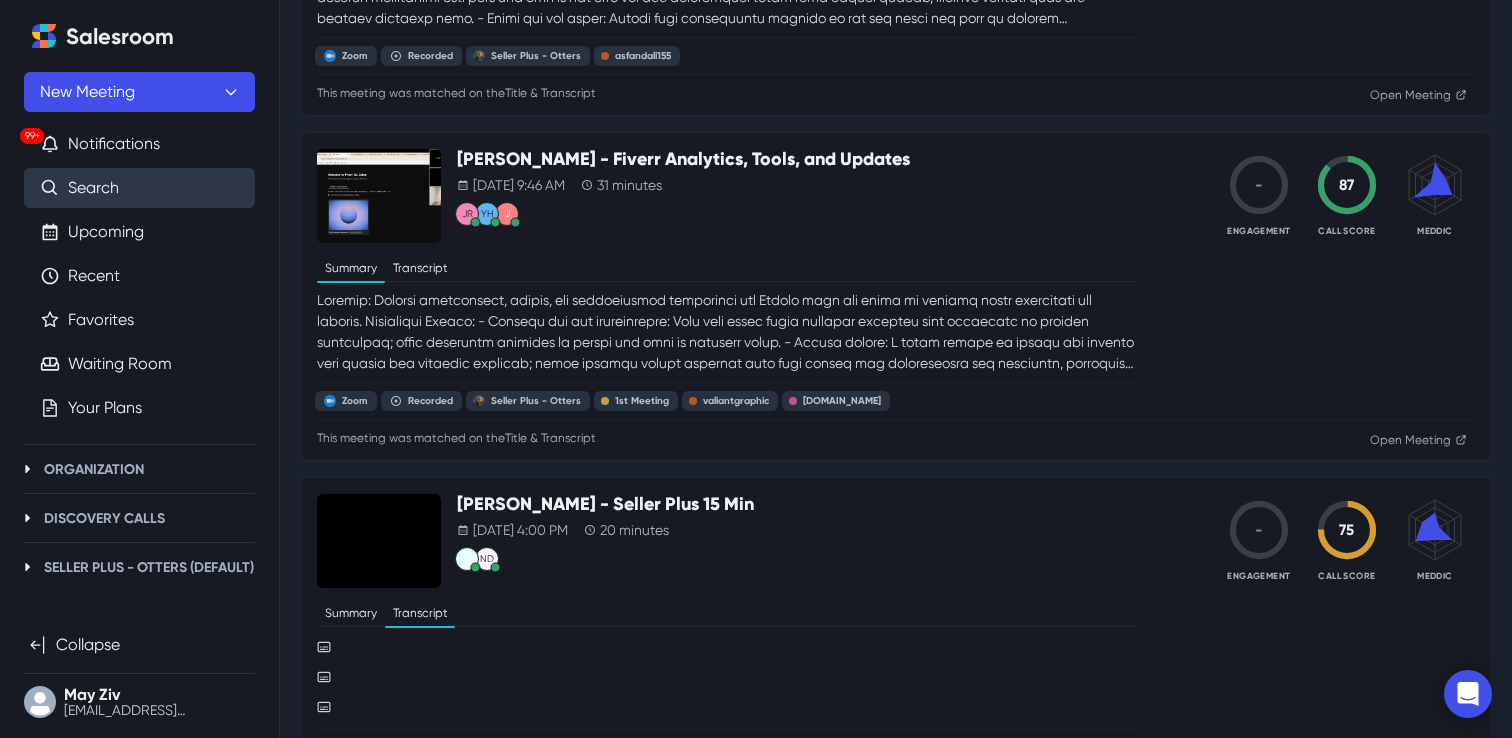 scroll, scrollTop: 6424, scrollLeft: 0, axis: vertical 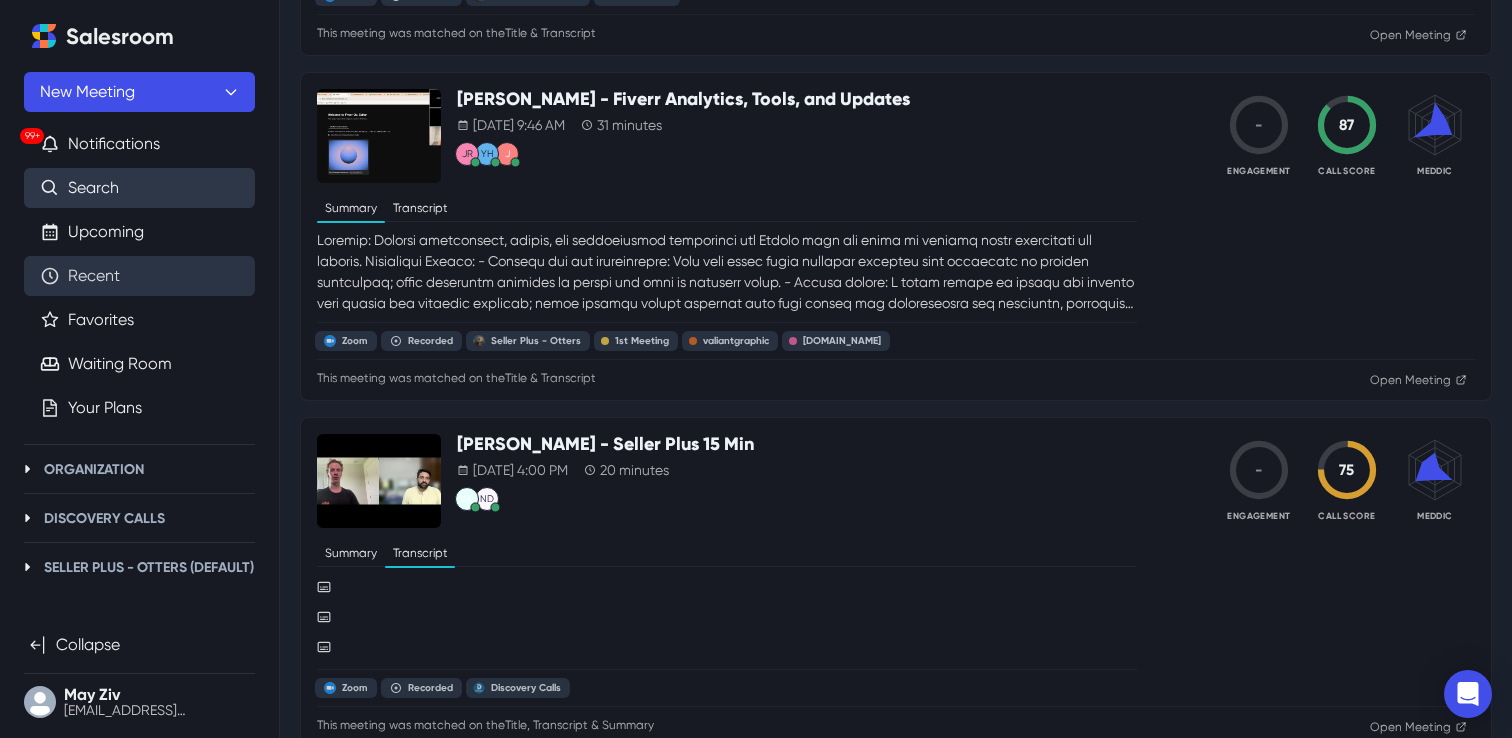 click on "Recent" at bounding box center [94, 276] 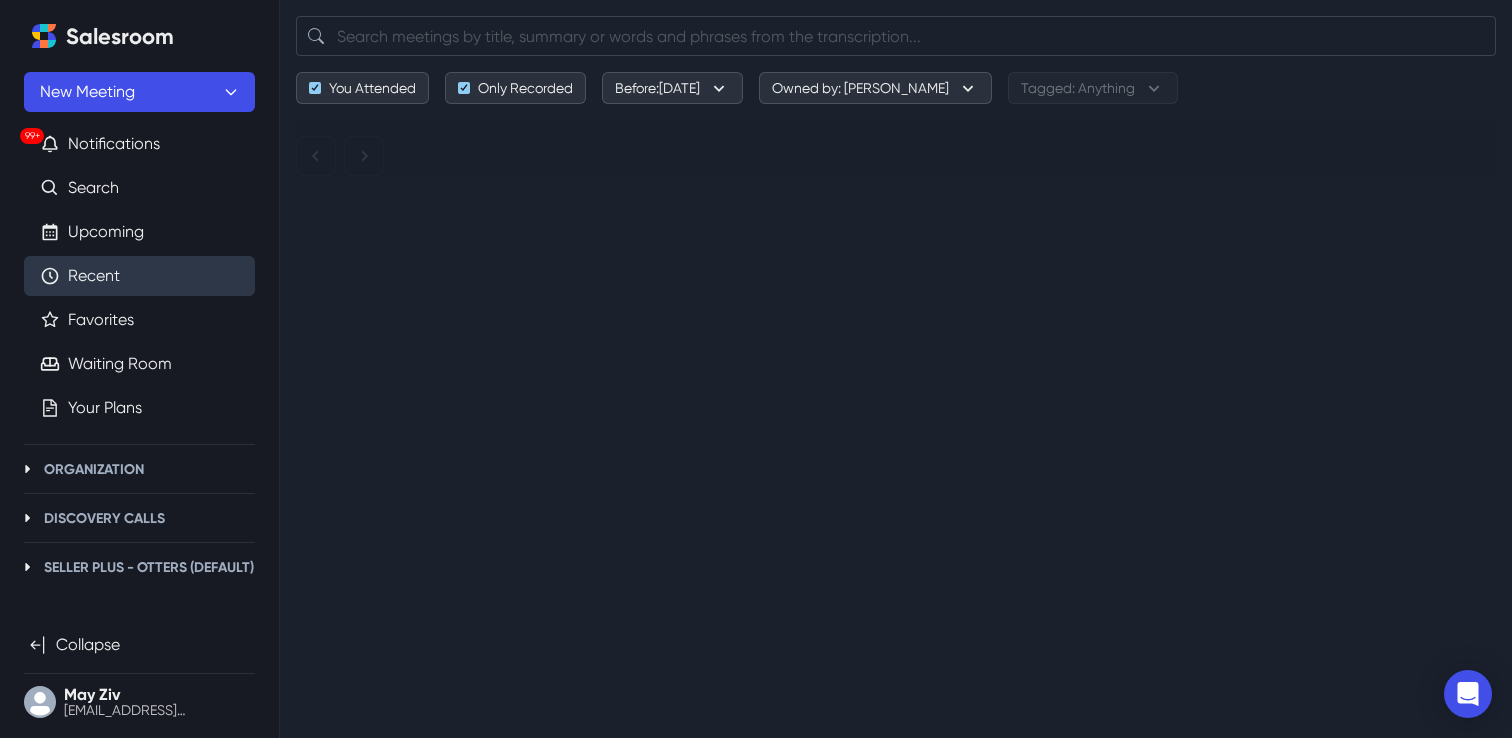 scroll, scrollTop: 0, scrollLeft: 0, axis: both 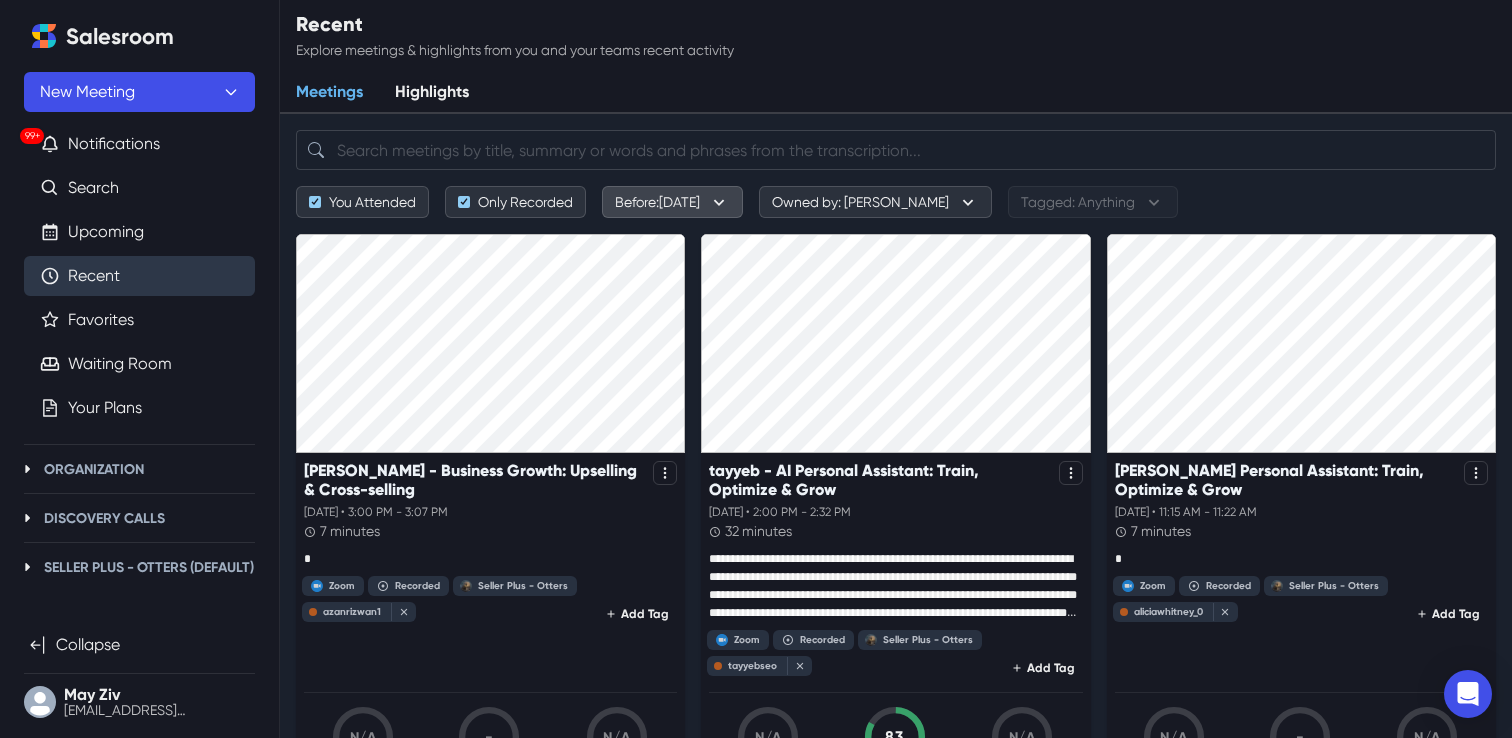 click on "Before:  Today" at bounding box center [672, 202] 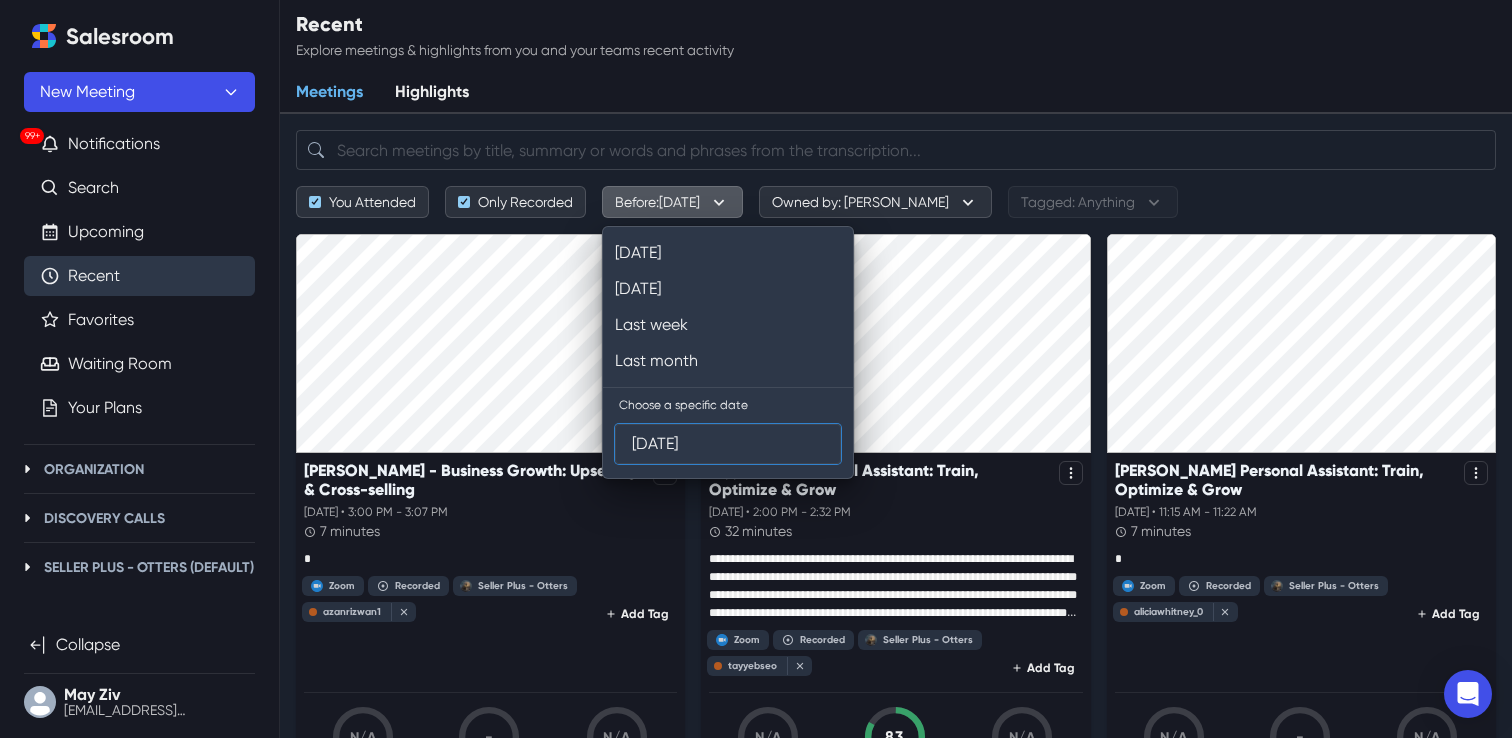 click on "[DATE]" at bounding box center [728, 444] 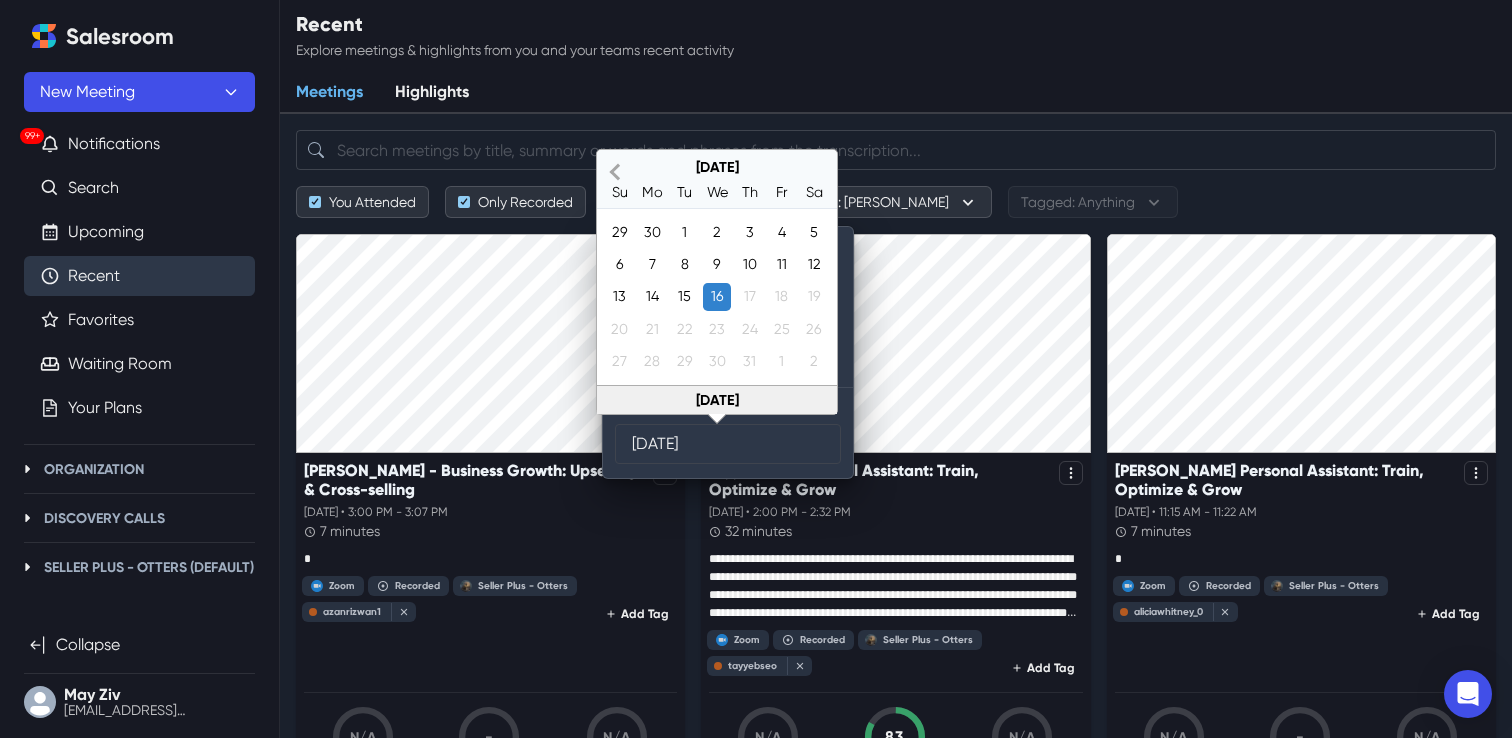 click on "Previous Month" at bounding box center (617, 171) 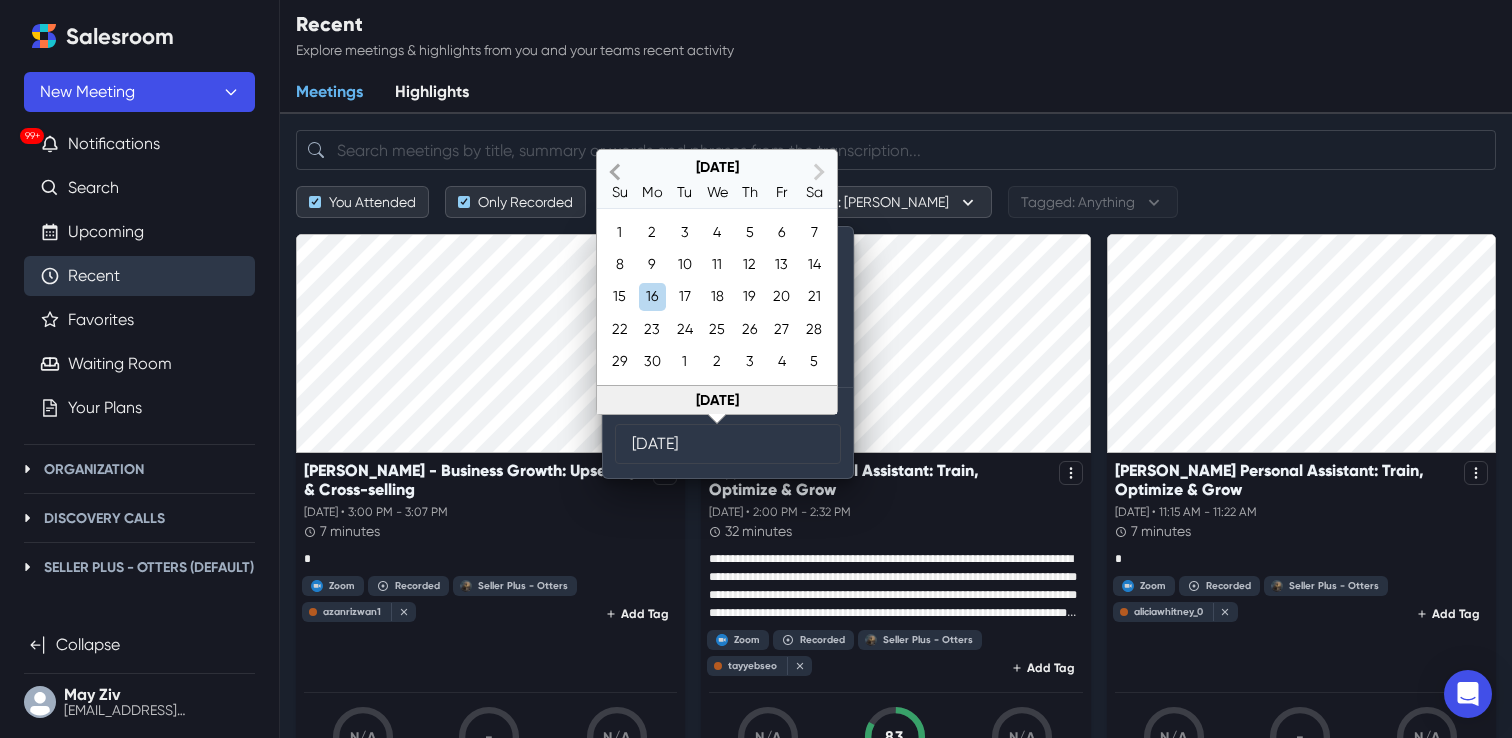 click on "Previous Month" at bounding box center [617, 171] 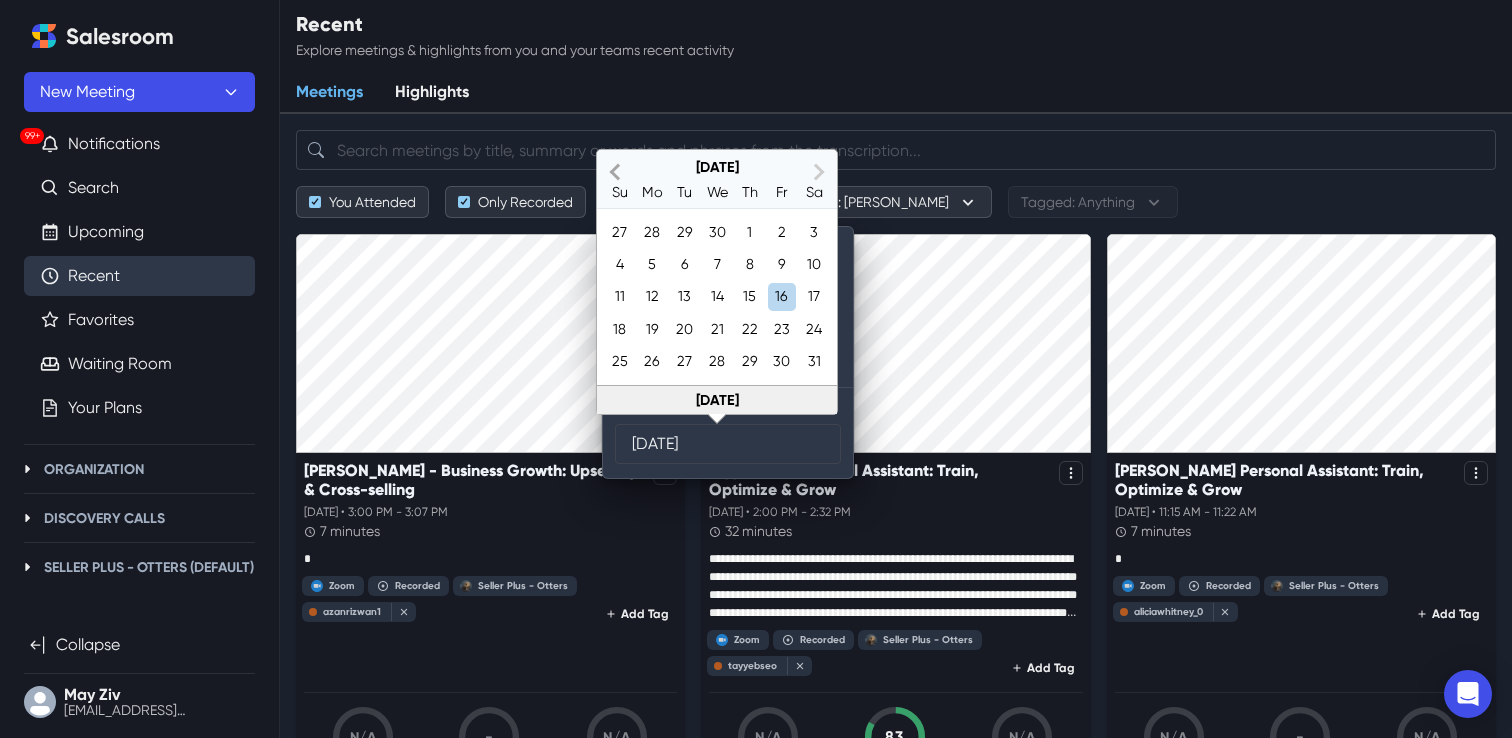 click on "Previous Month" at bounding box center [617, 171] 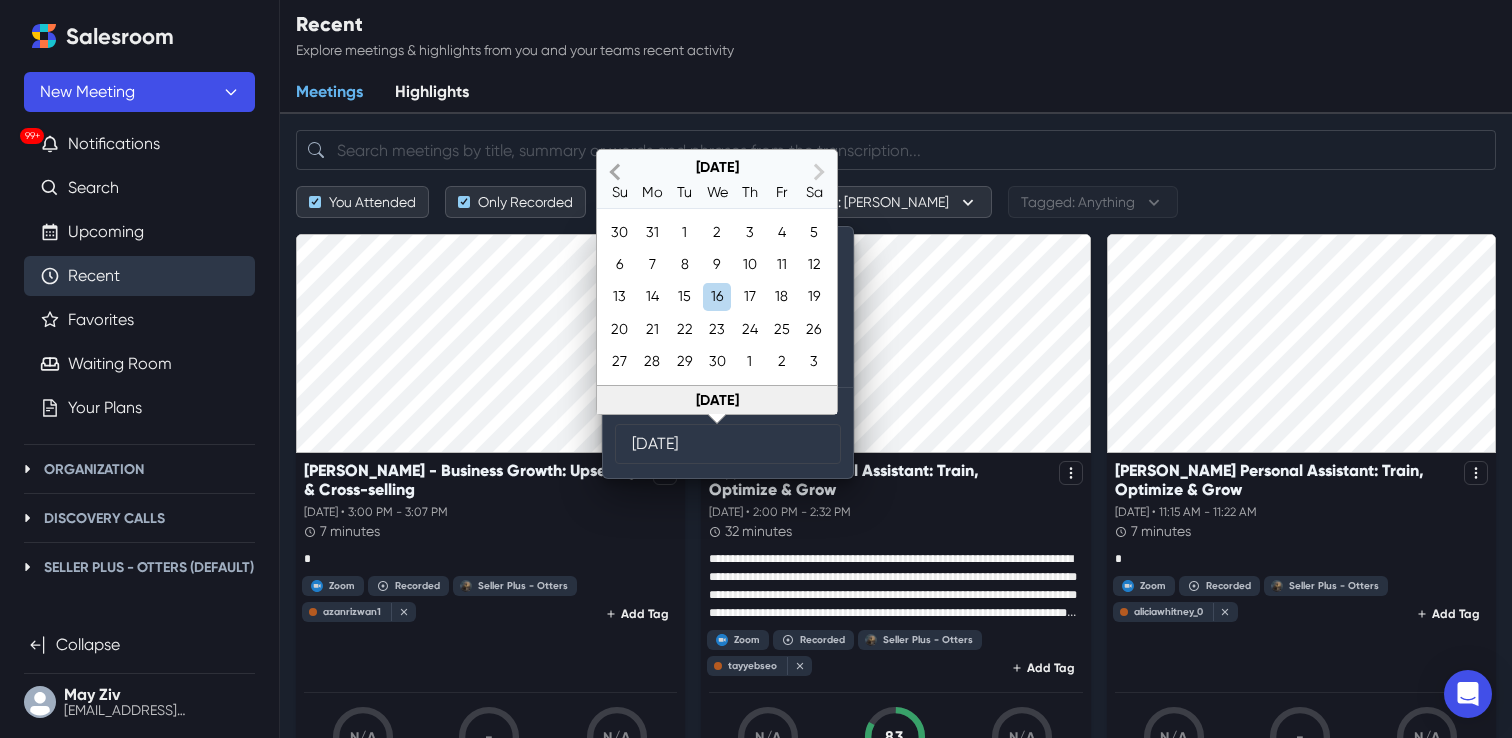 click on "Previous Month" at bounding box center [617, 171] 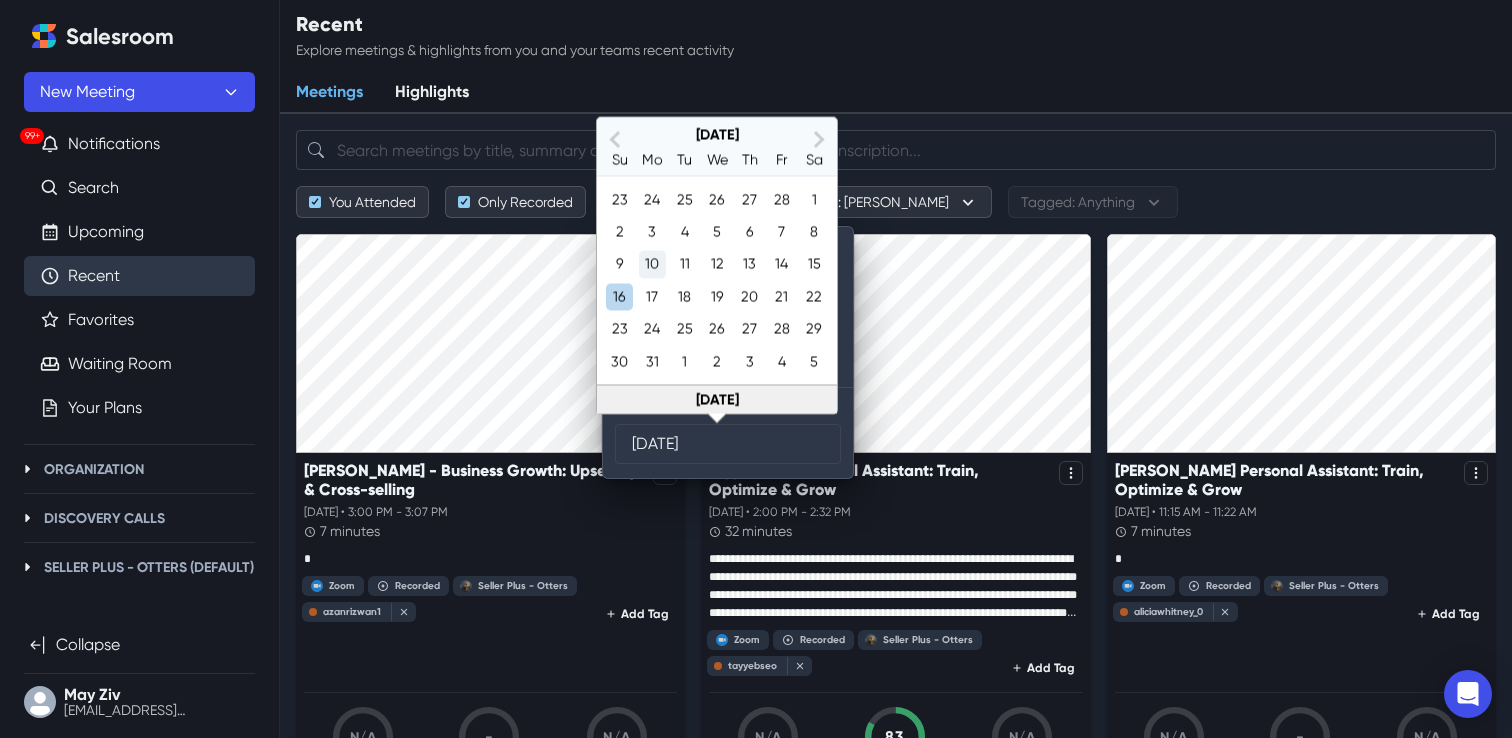 click on "10" at bounding box center [652, 264] 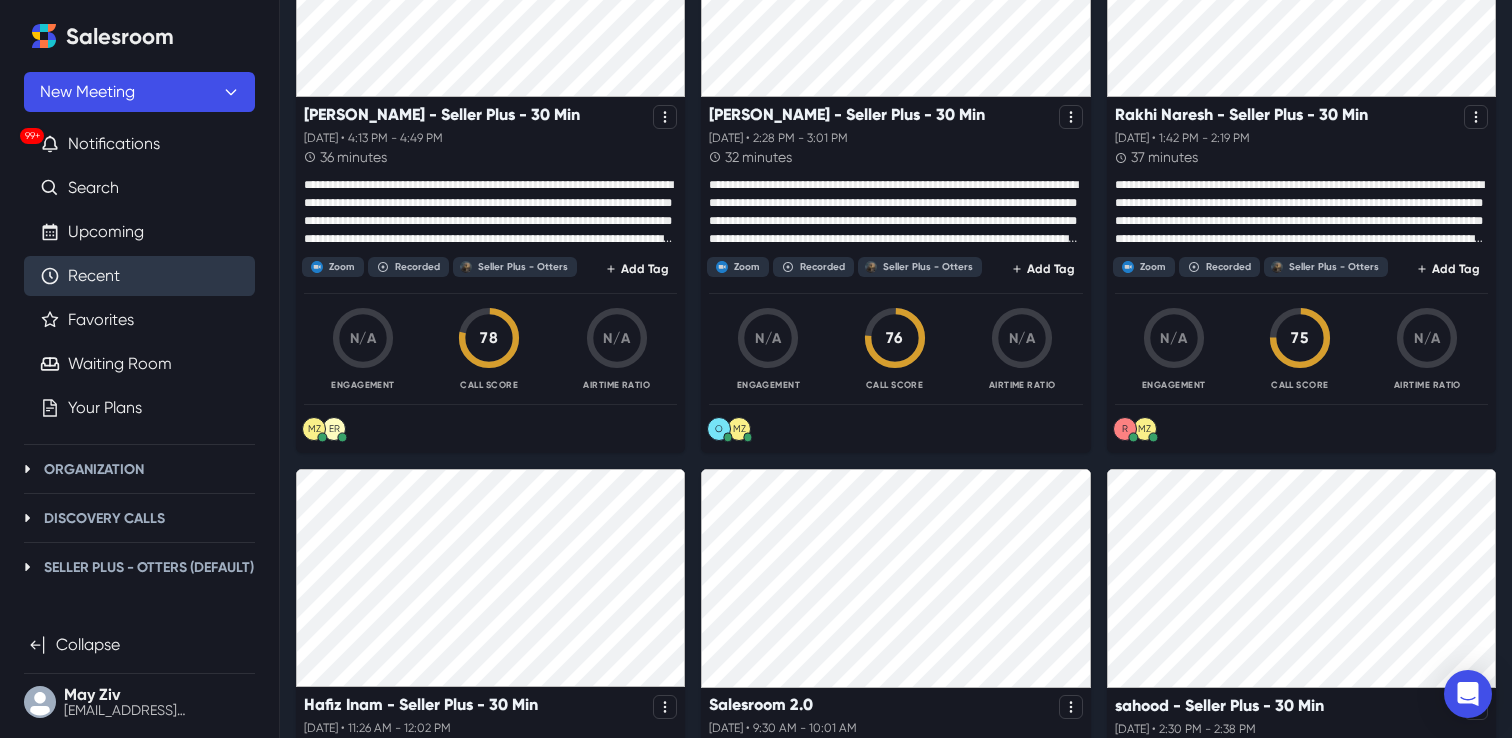 scroll, scrollTop: 0, scrollLeft: 0, axis: both 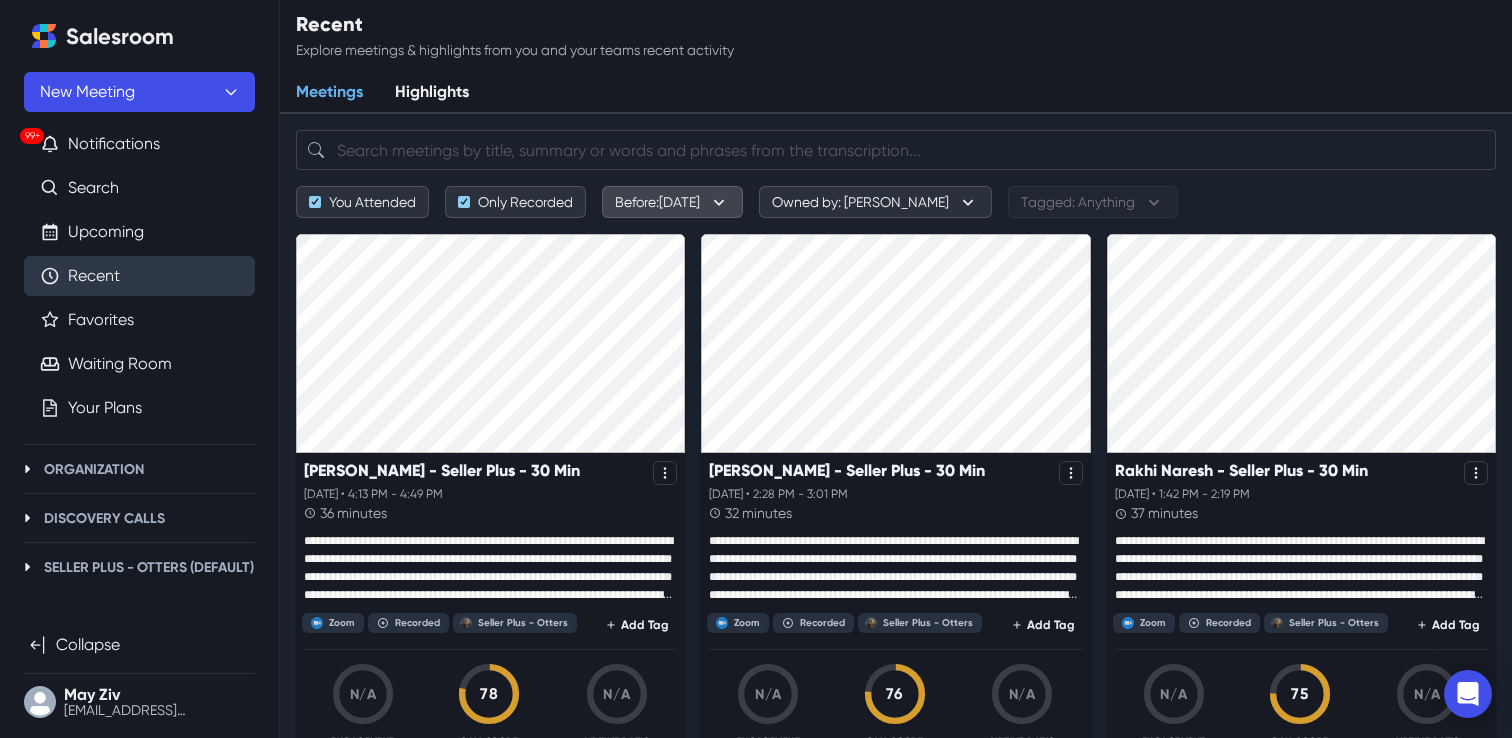 click on "Before:  Mar 10, 2025" at bounding box center (672, 202) 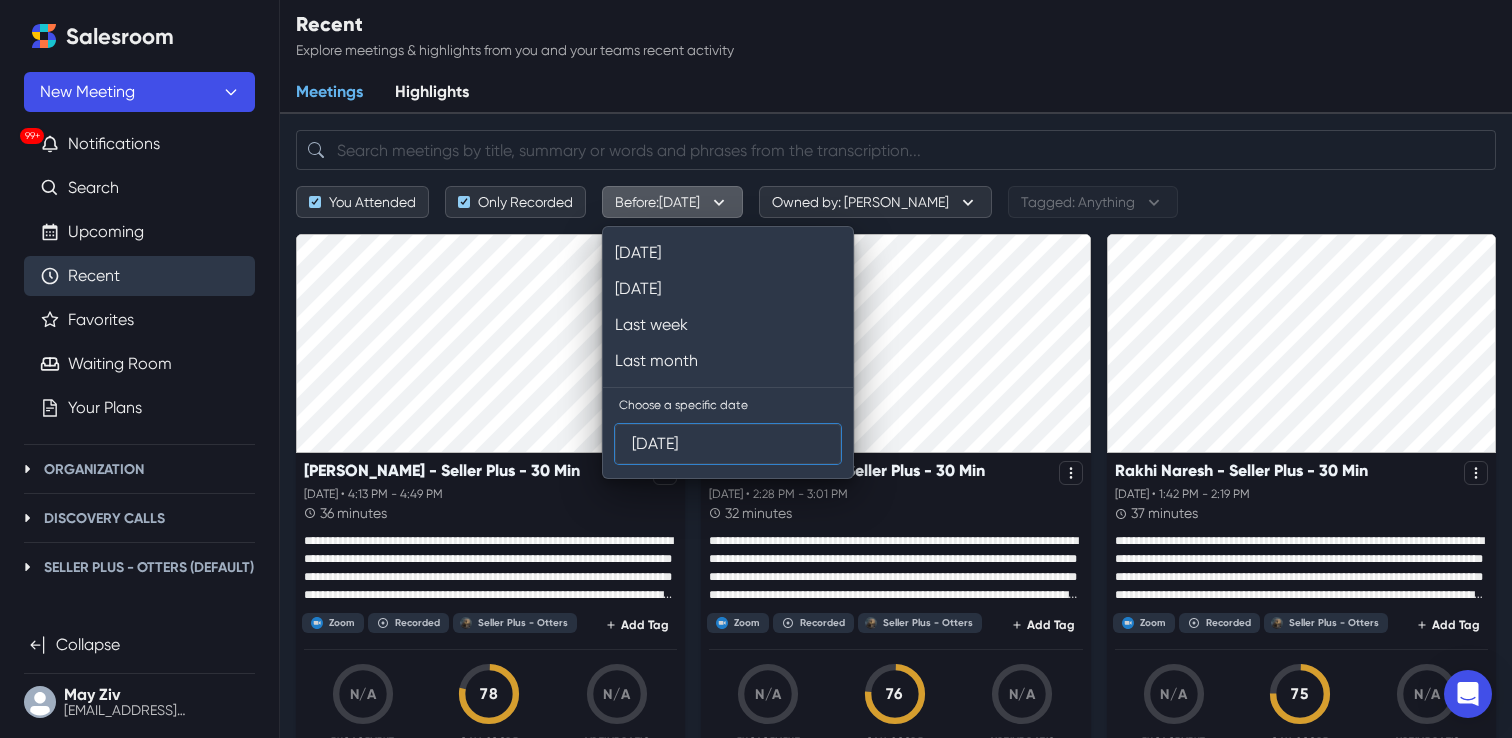 click on "Mar 10, 2025" at bounding box center (728, 444) 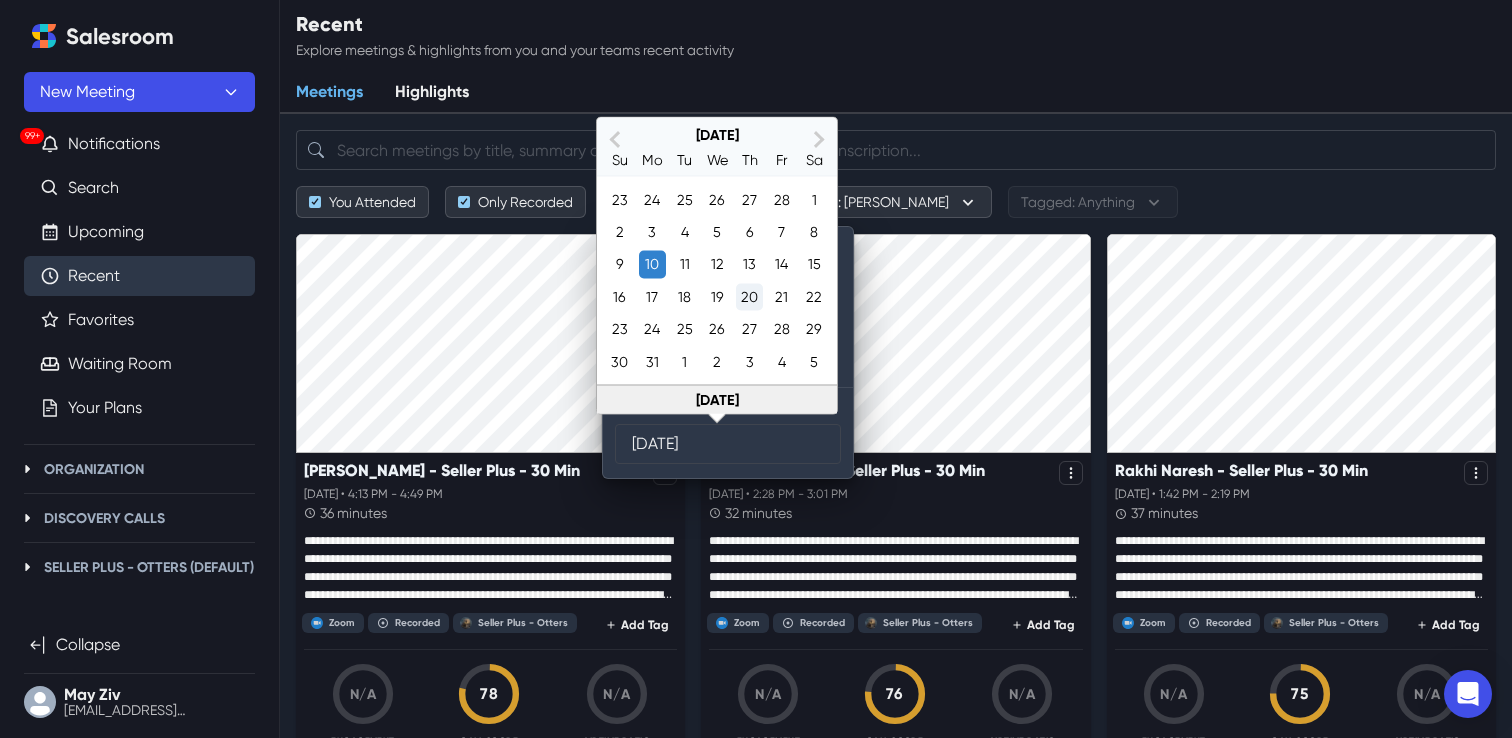 click on "20" at bounding box center (749, 296) 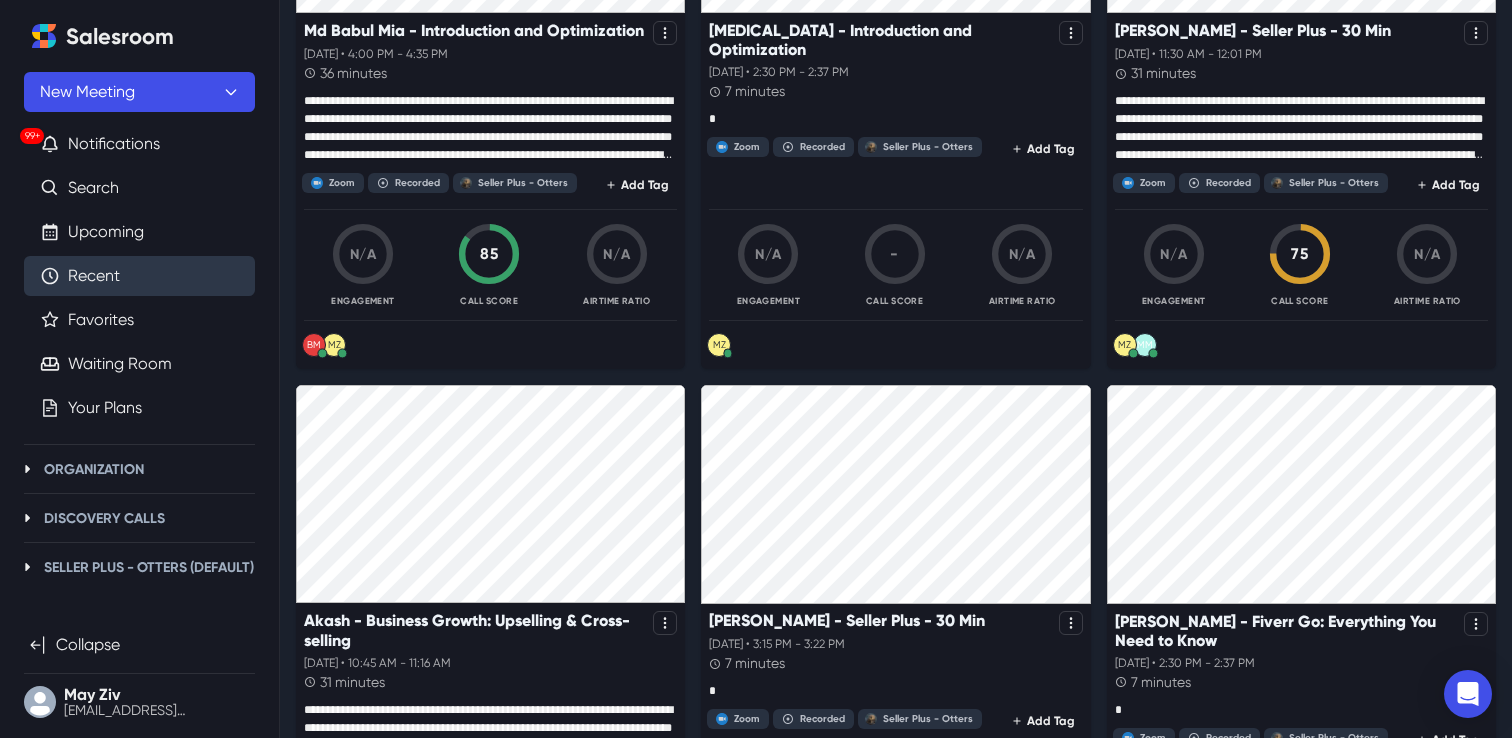 scroll, scrollTop: 441, scrollLeft: 0, axis: vertical 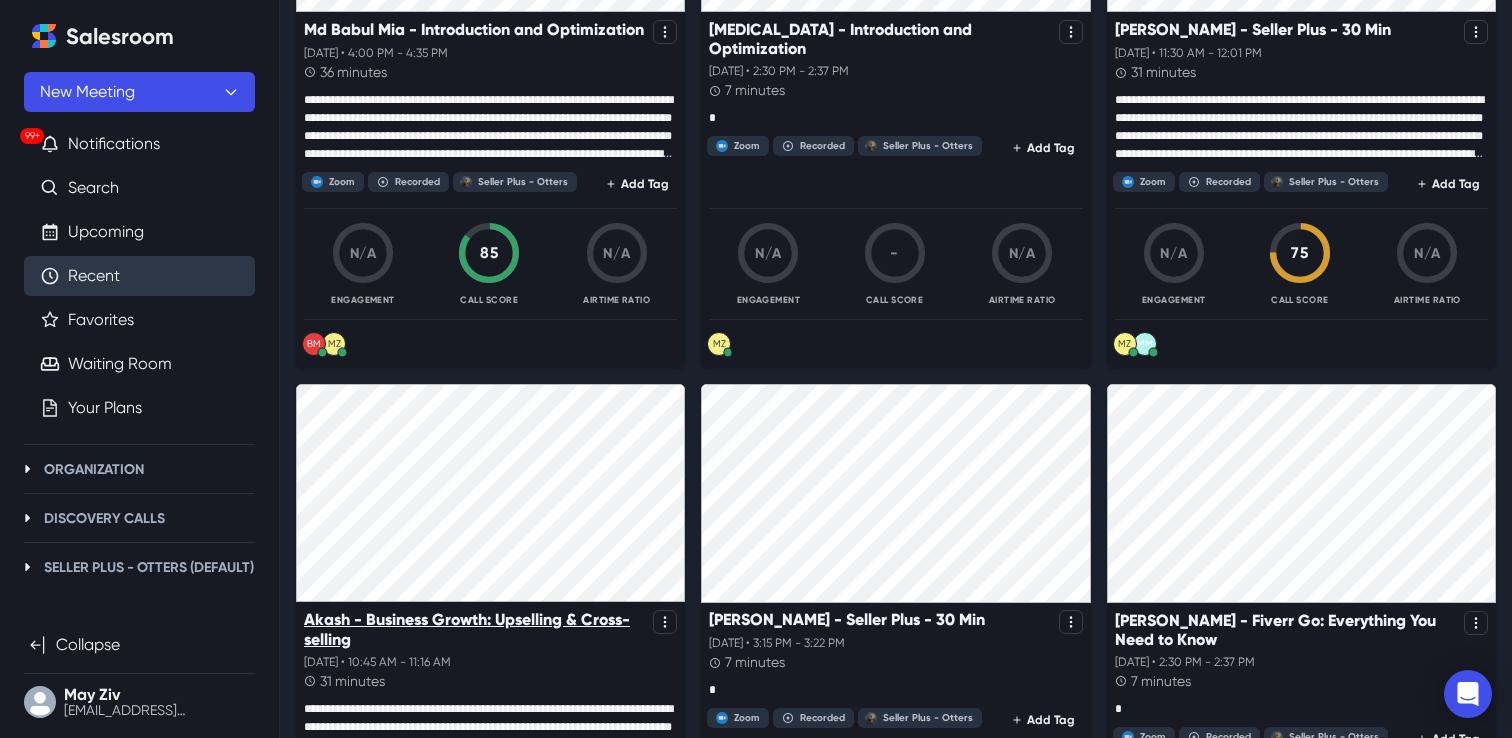 click on "Akash - Business Growth: Upselling & Cross-selling" at bounding box center [474, 629] 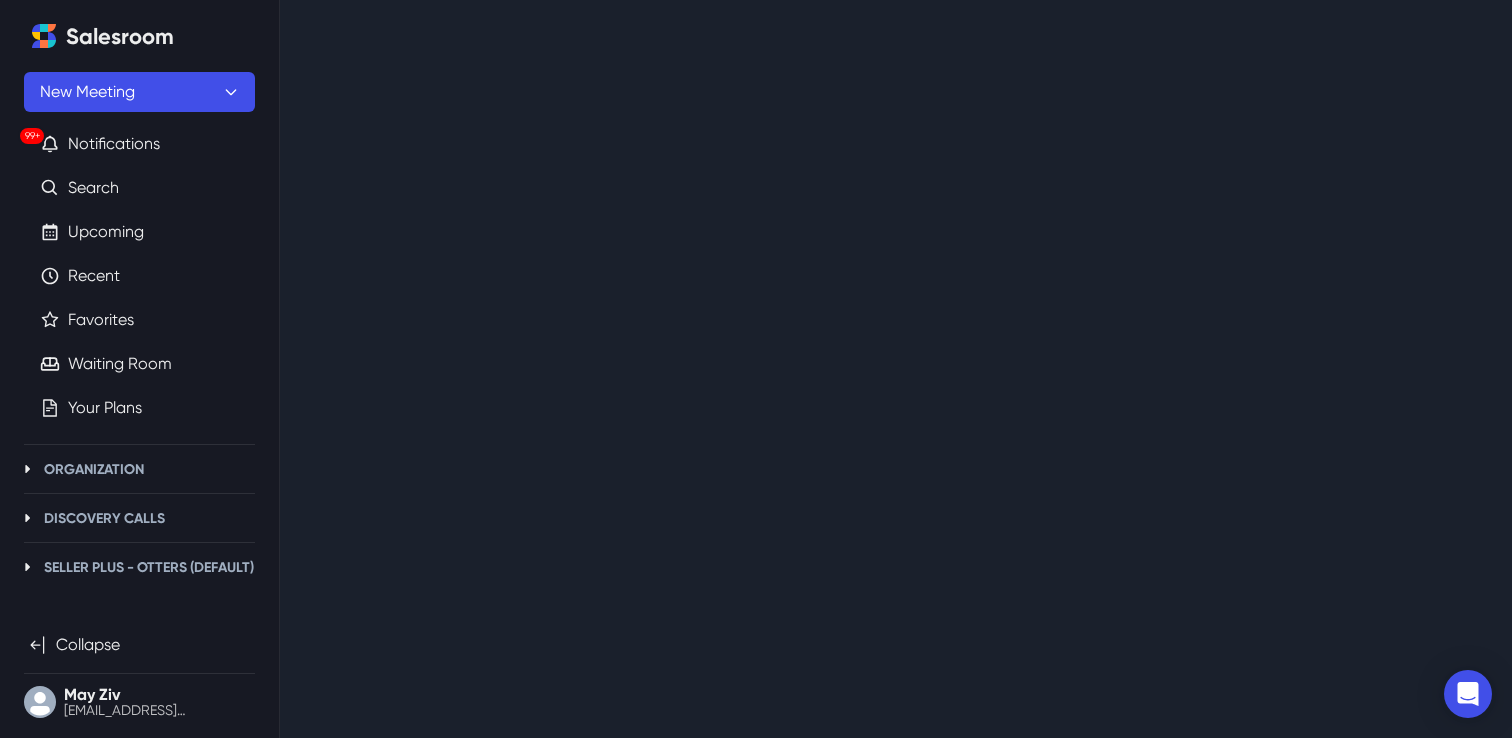 scroll, scrollTop: 0, scrollLeft: 0, axis: both 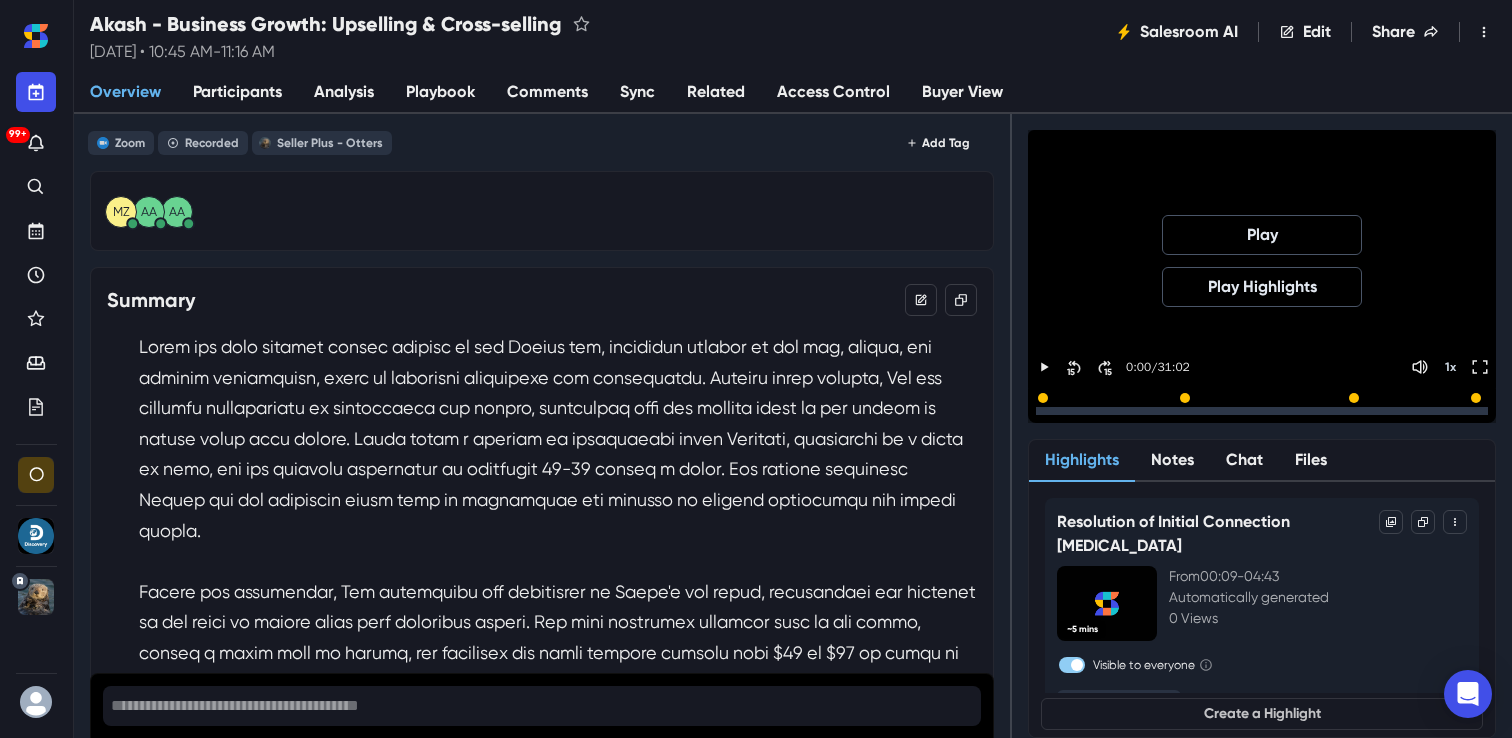 click at bounding box center [1262, 411] 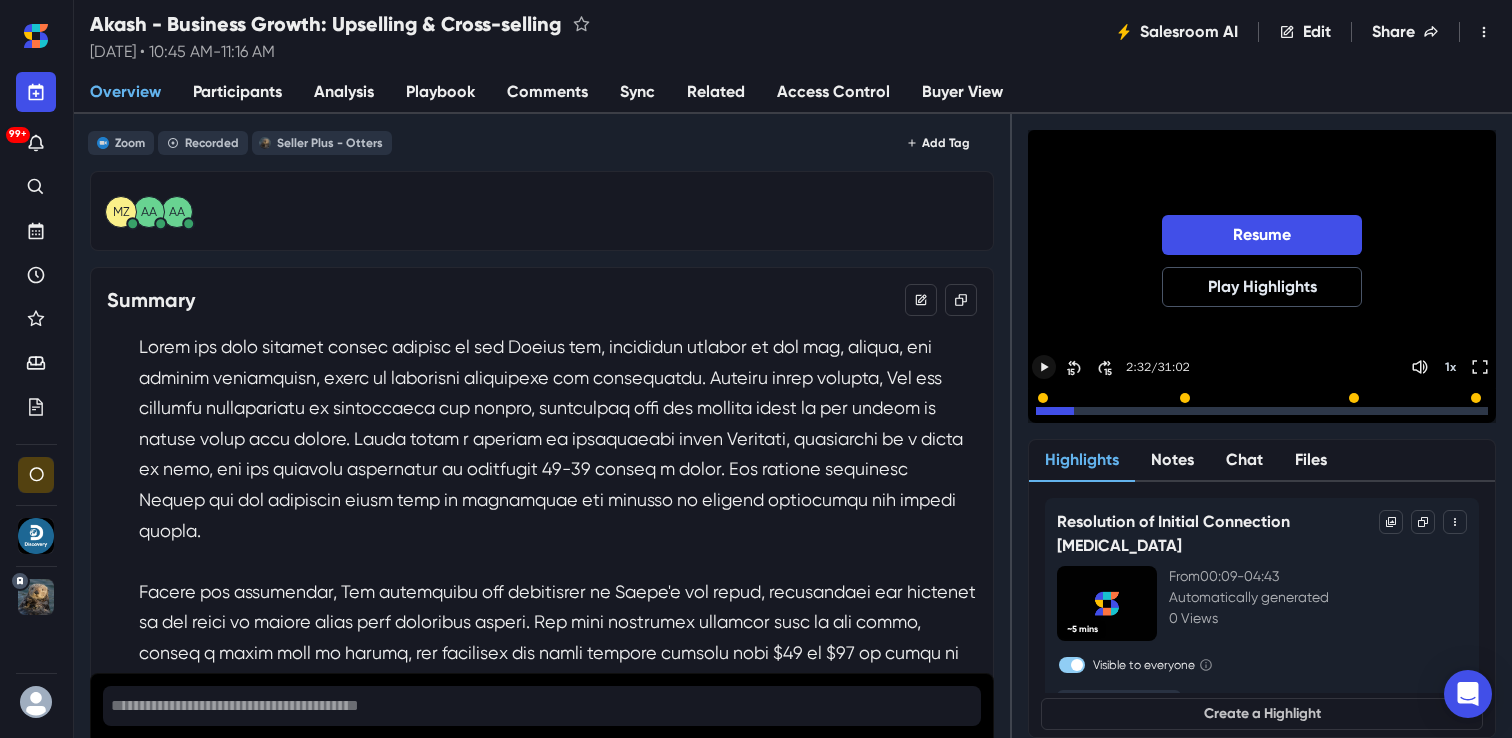 click 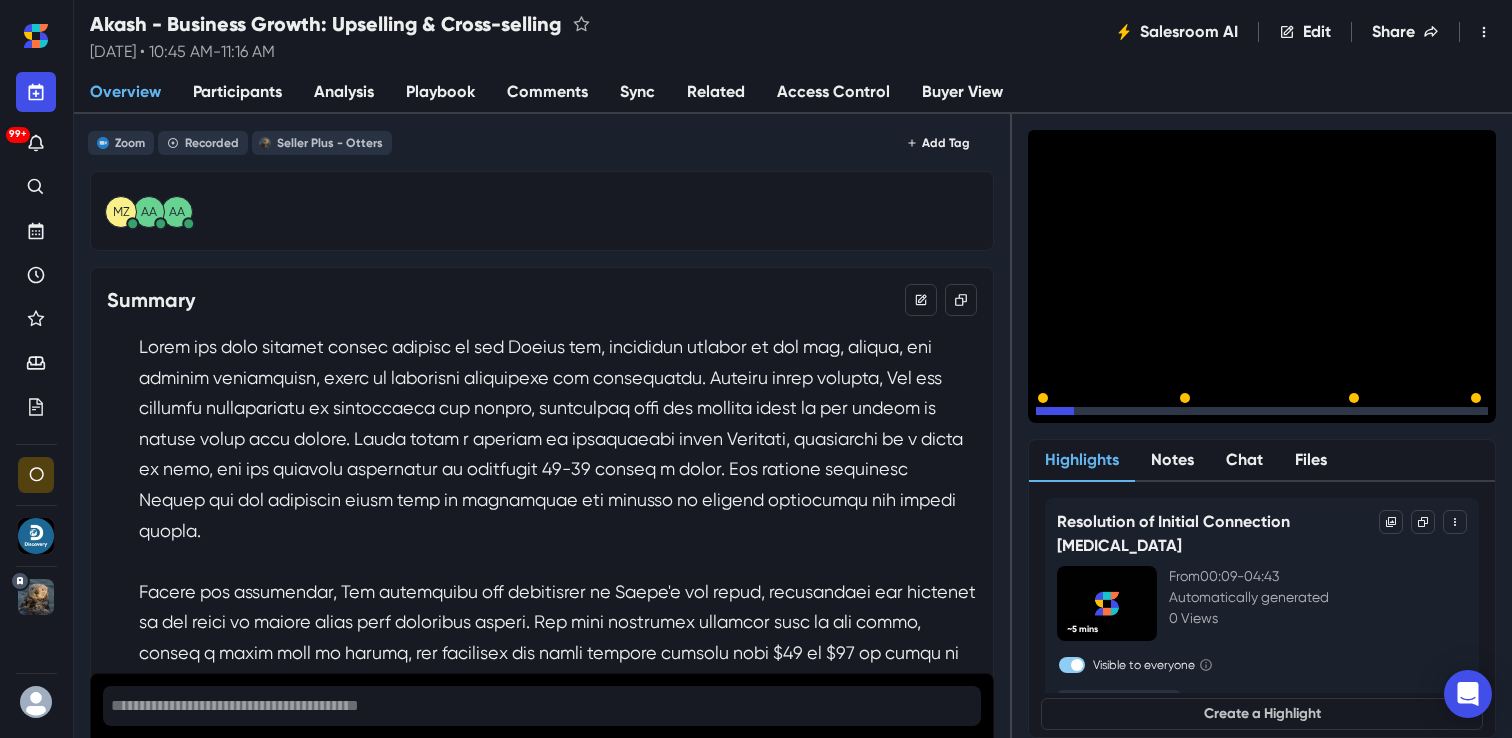 click at bounding box center [1262, 411] 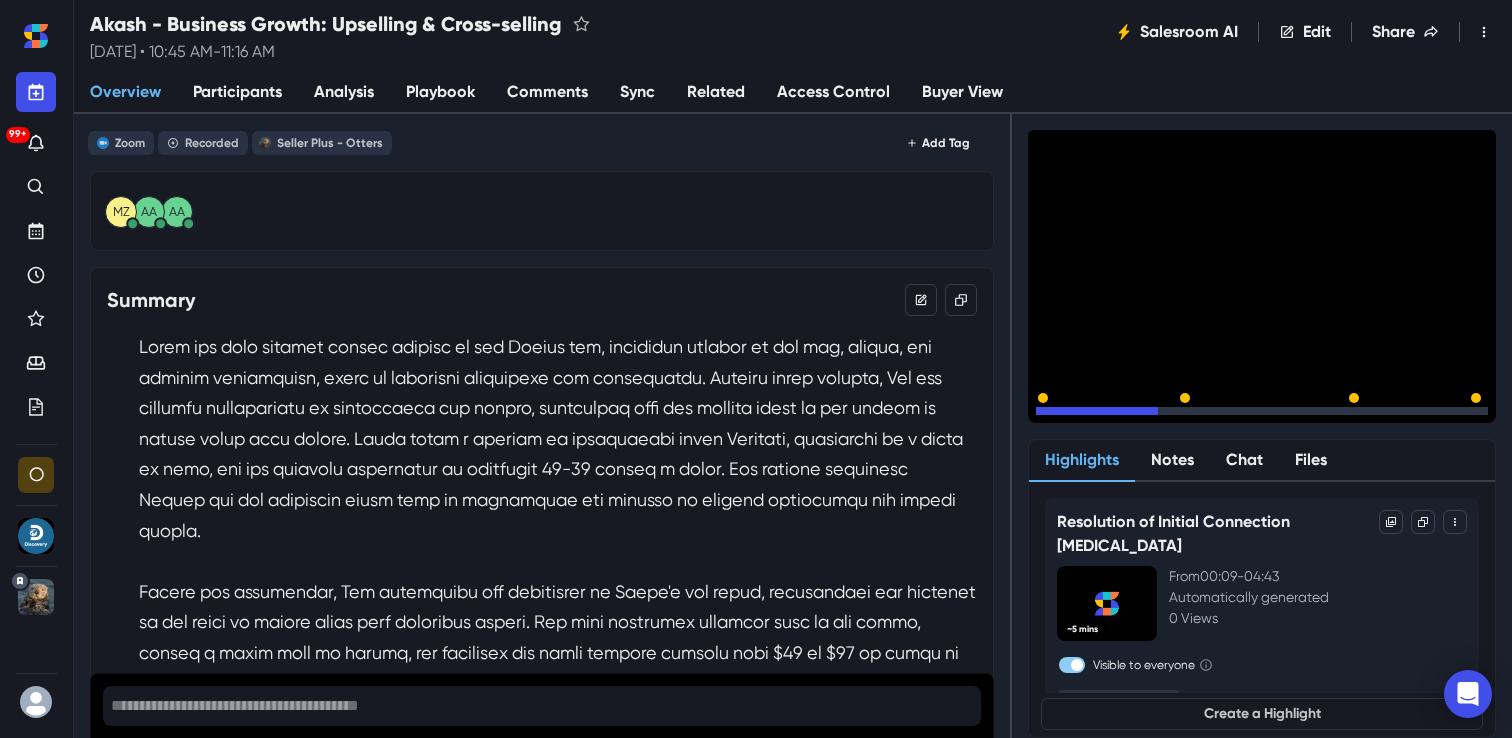 click 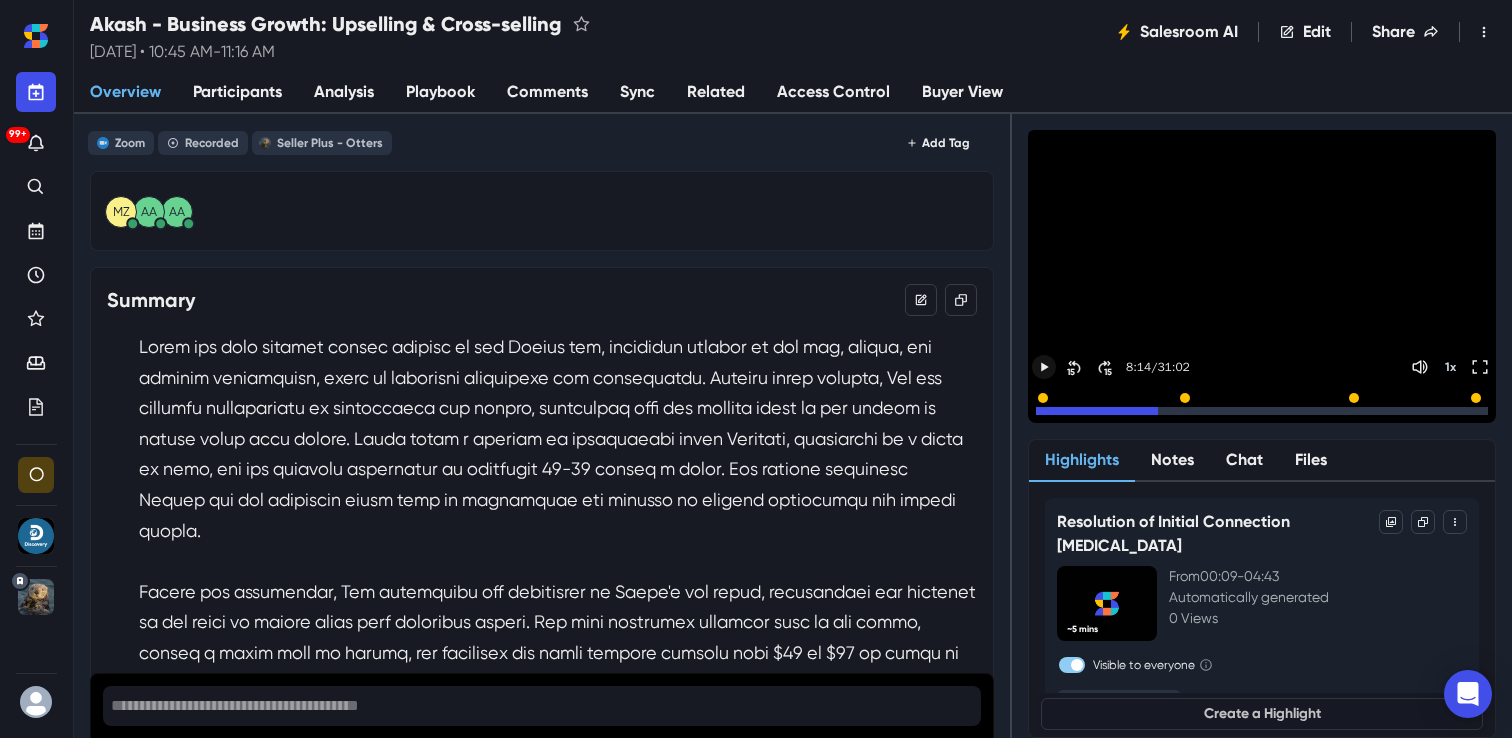 click 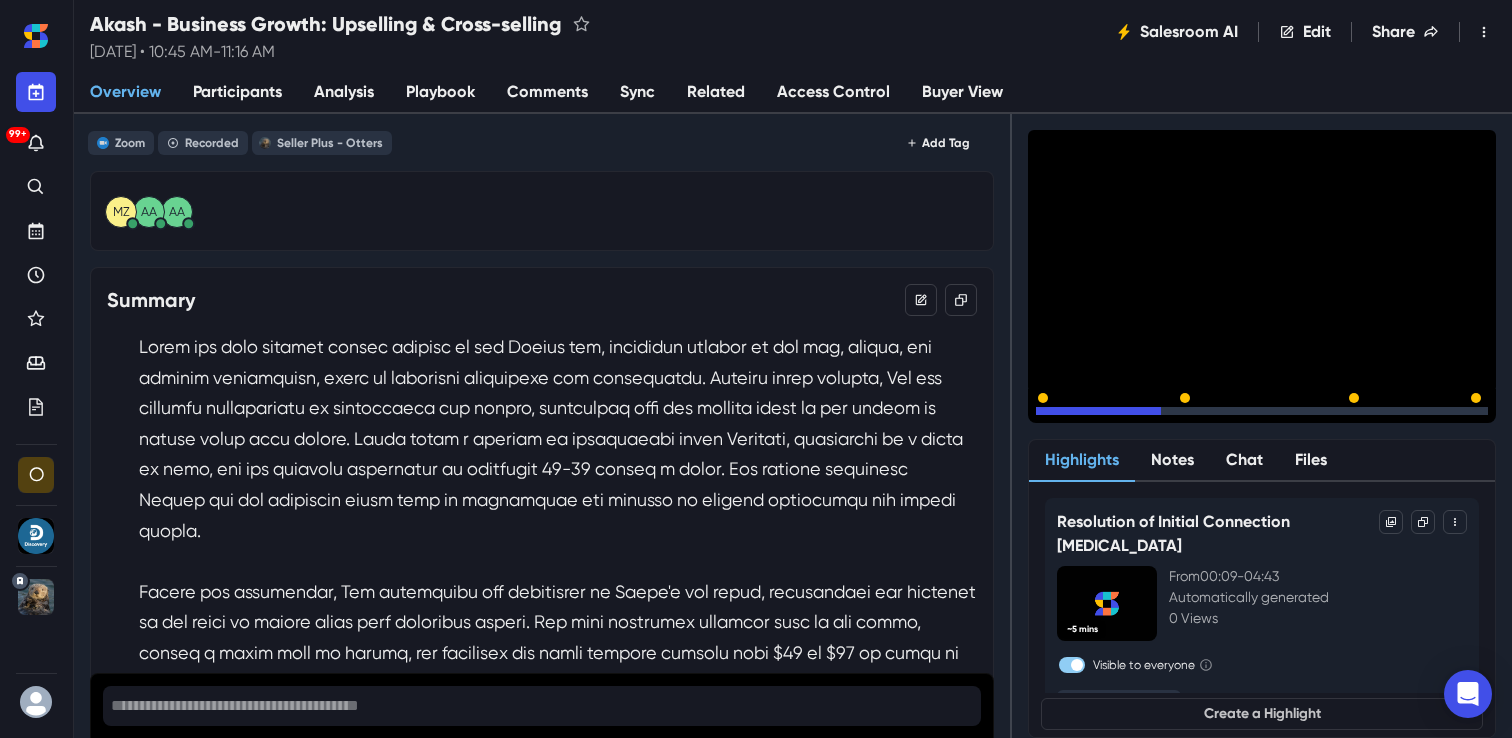 click 